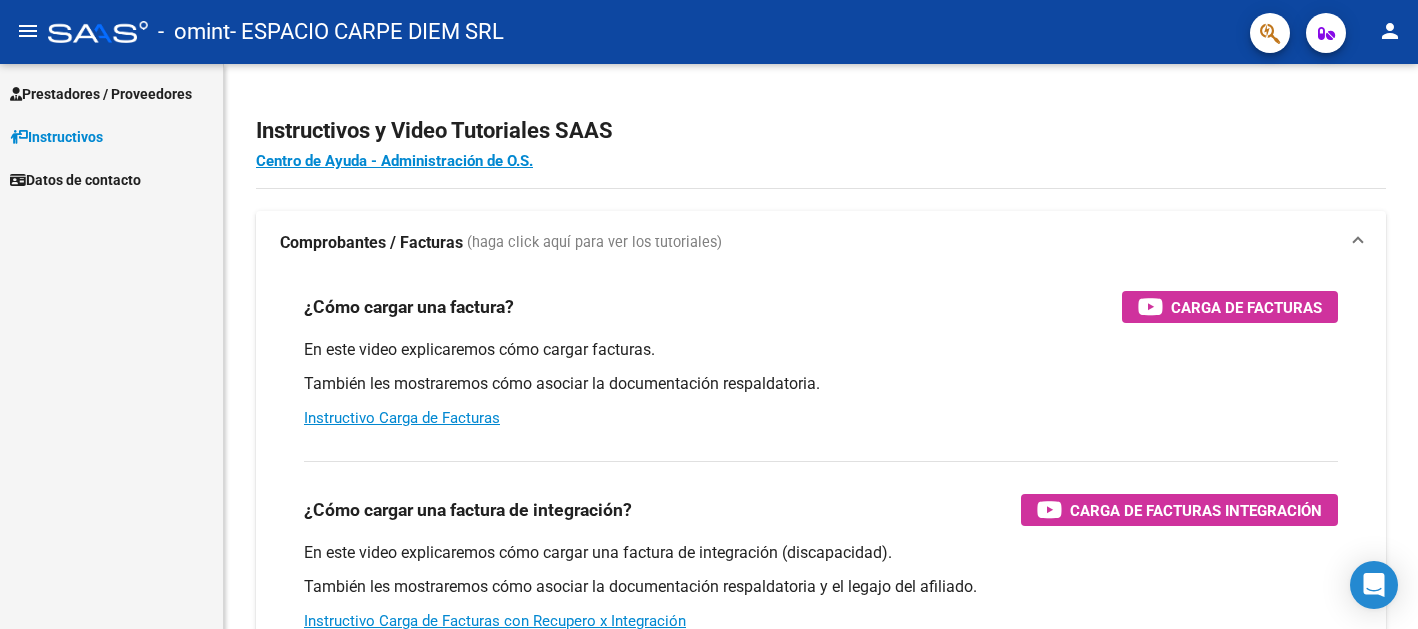 scroll, scrollTop: 0, scrollLeft: 0, axis: both 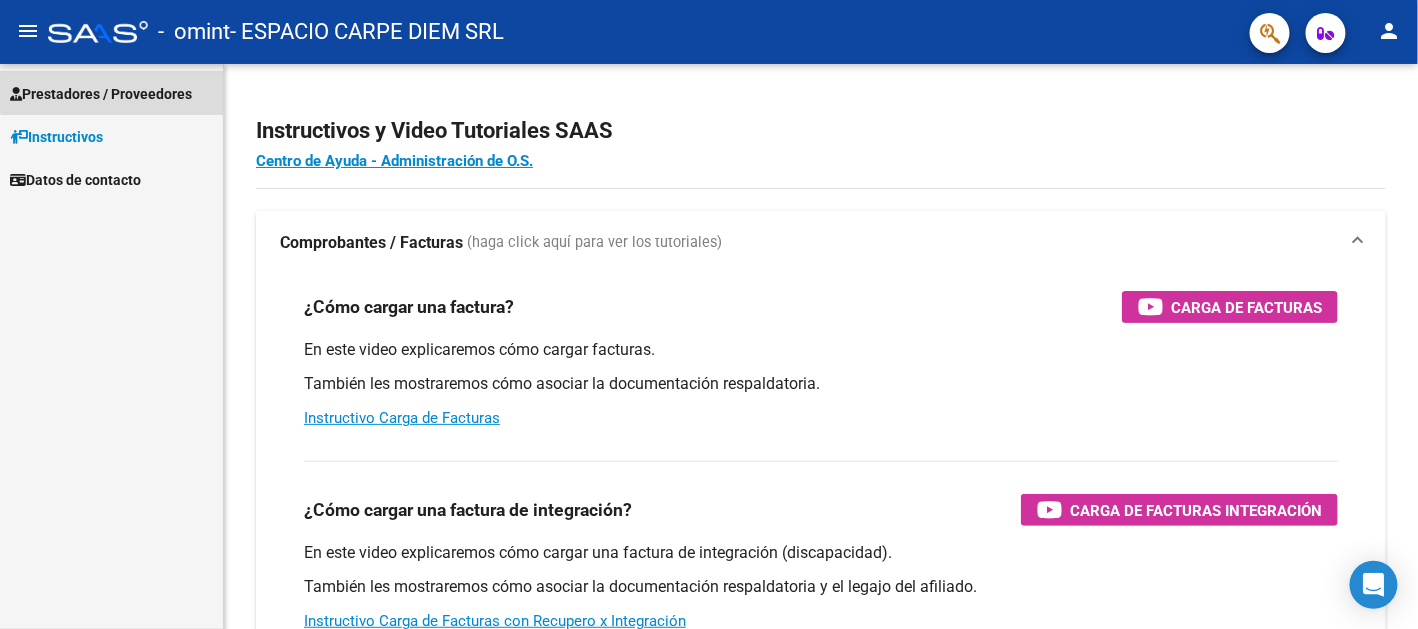 click on "Prestadores / Proveedores" at bounding box center (101, 94) 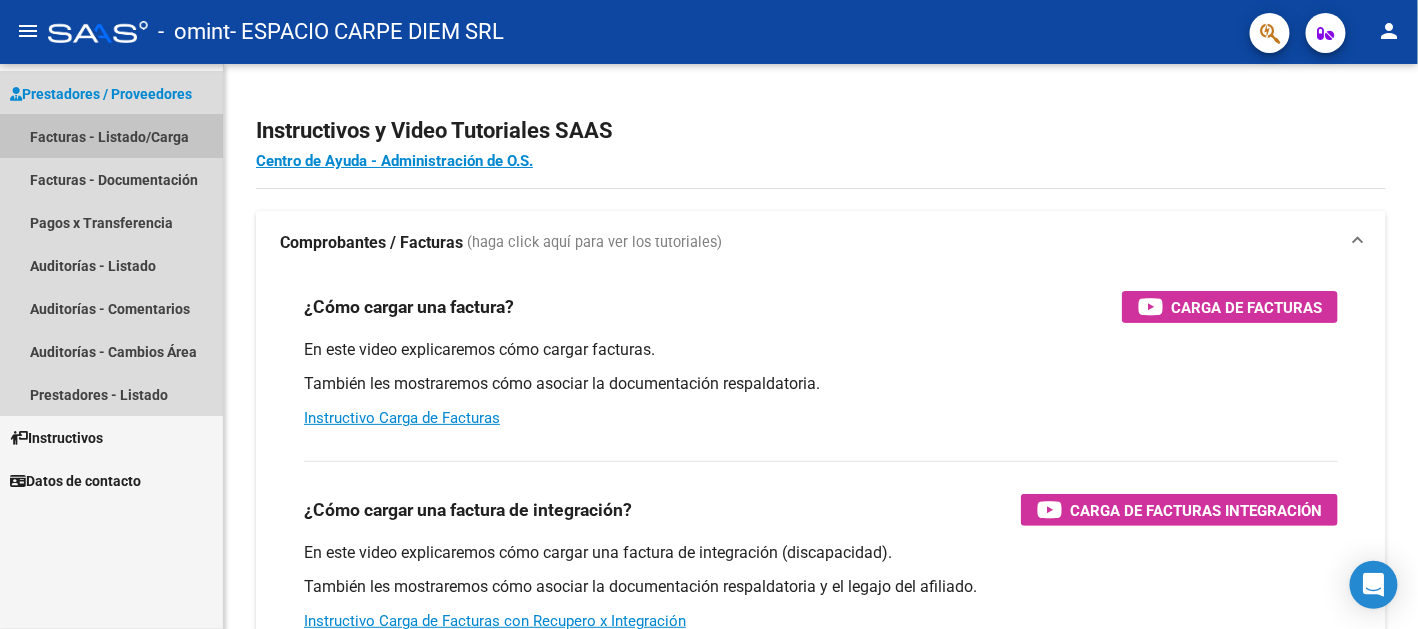 click on "Facturas - Listado/Carga" at bounding box center [111, 136] 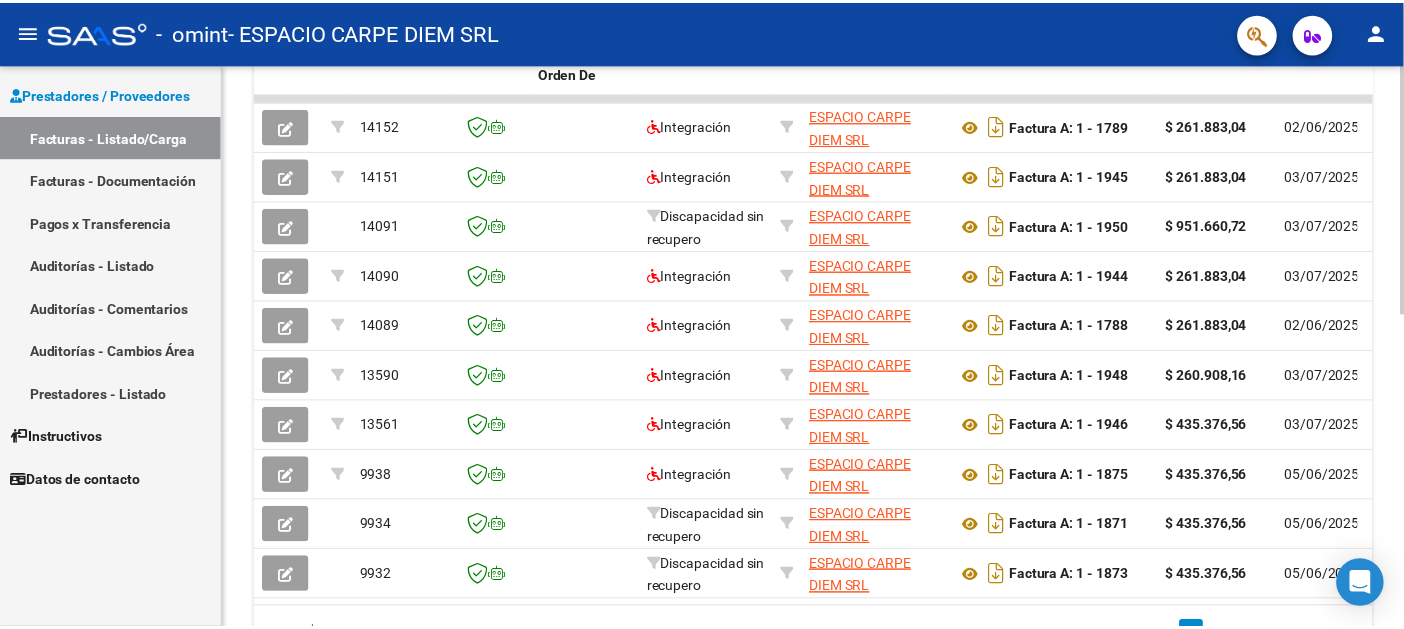 scroll, scrollTop: 0, scrollLeft: 0, axis: both 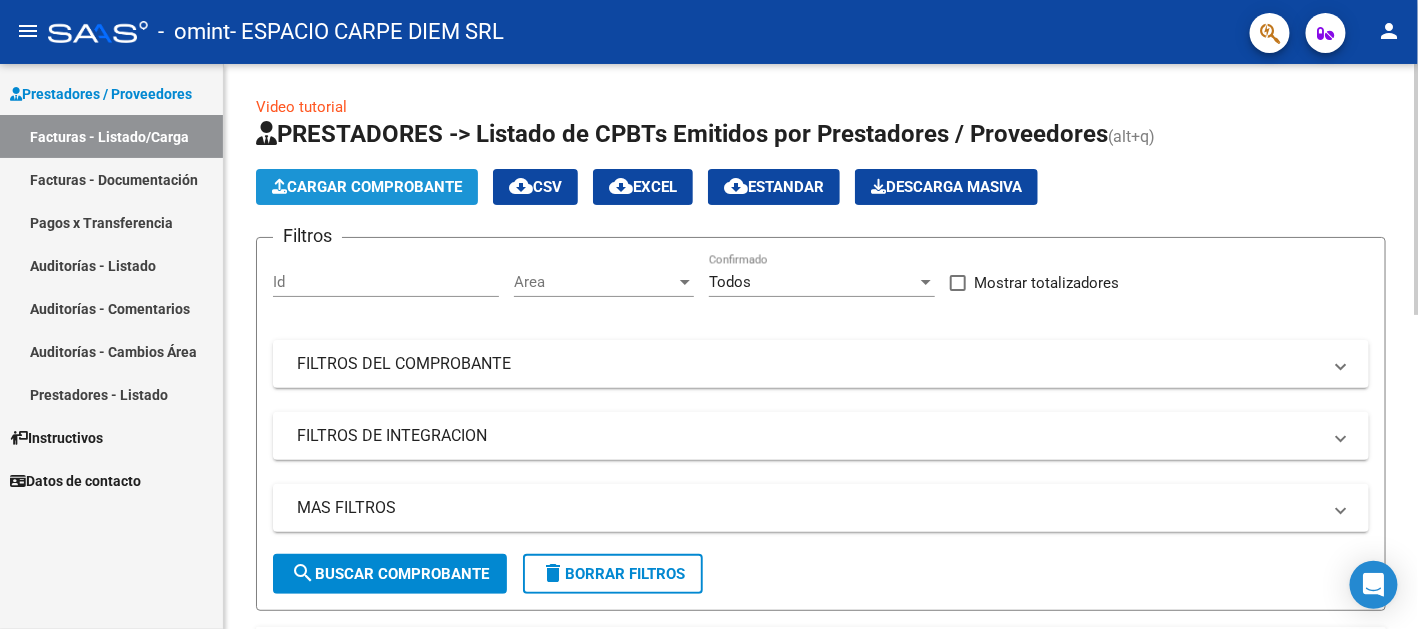 click on "Cargar Comprobante" 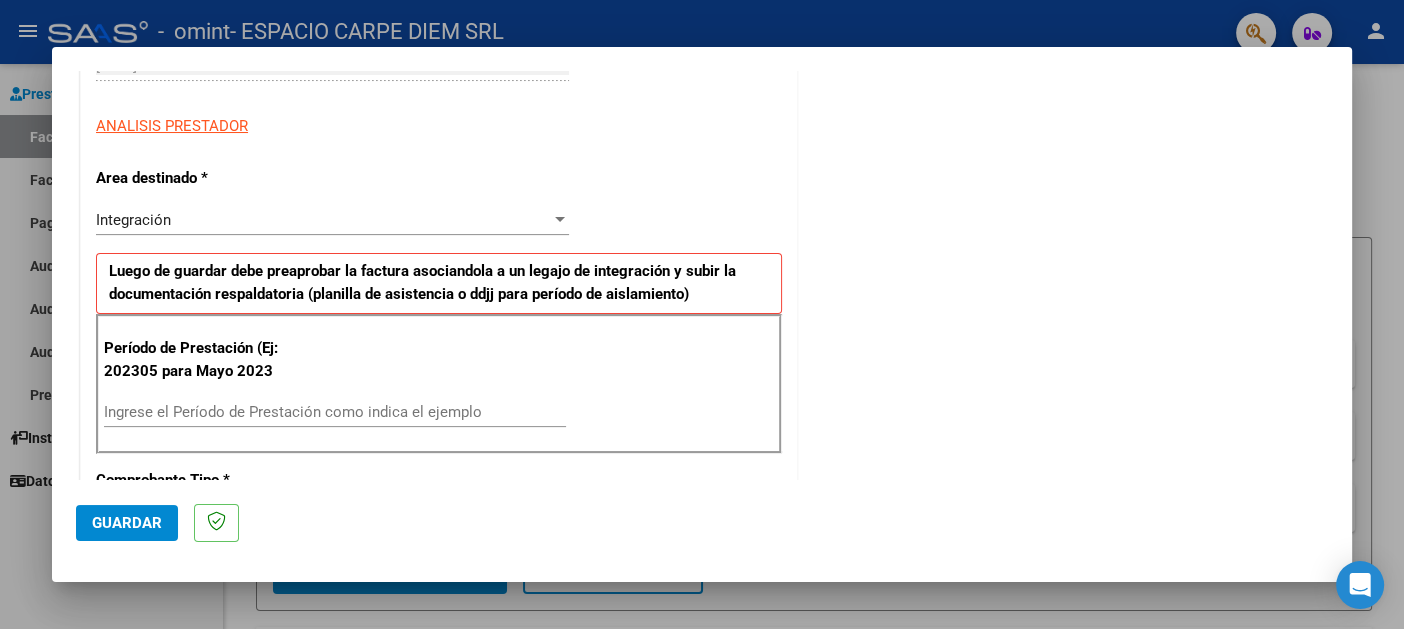 scroll, scrollTop: 400, scrollLeft: 0, axis: vertical 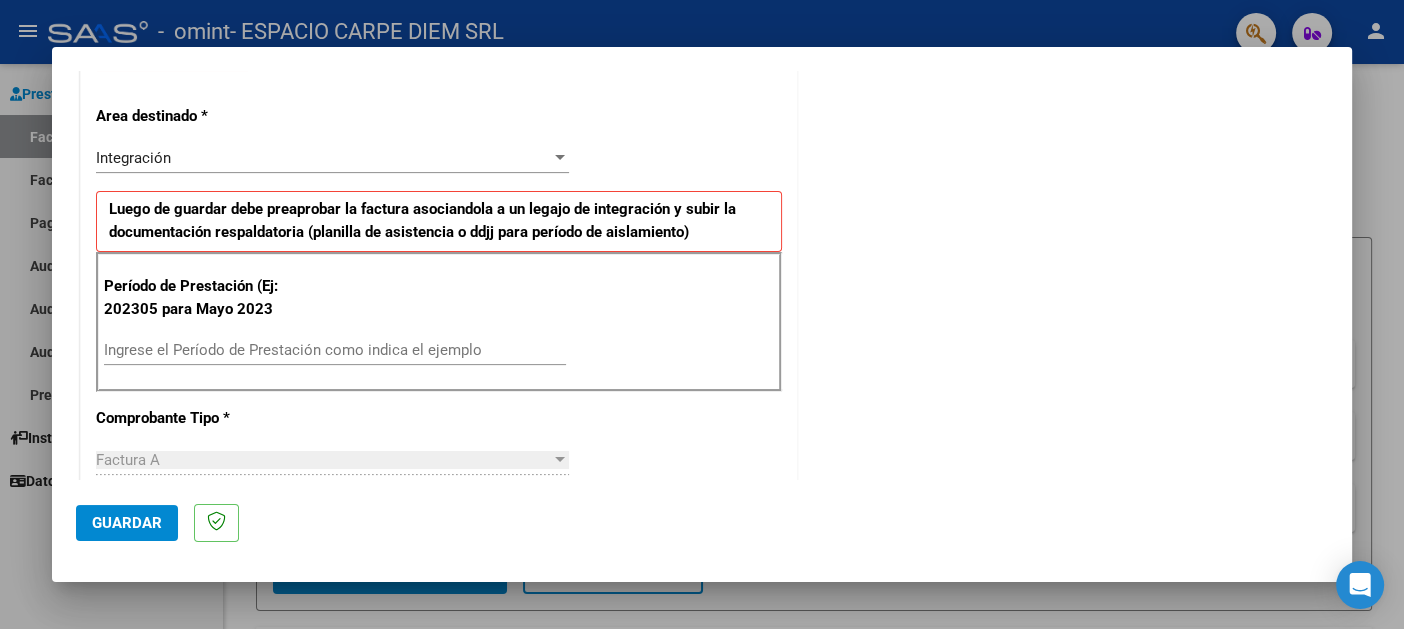 click on "Ingrese el Período de Prestación como indica el ejemplo" at bounding box center (335, 350) 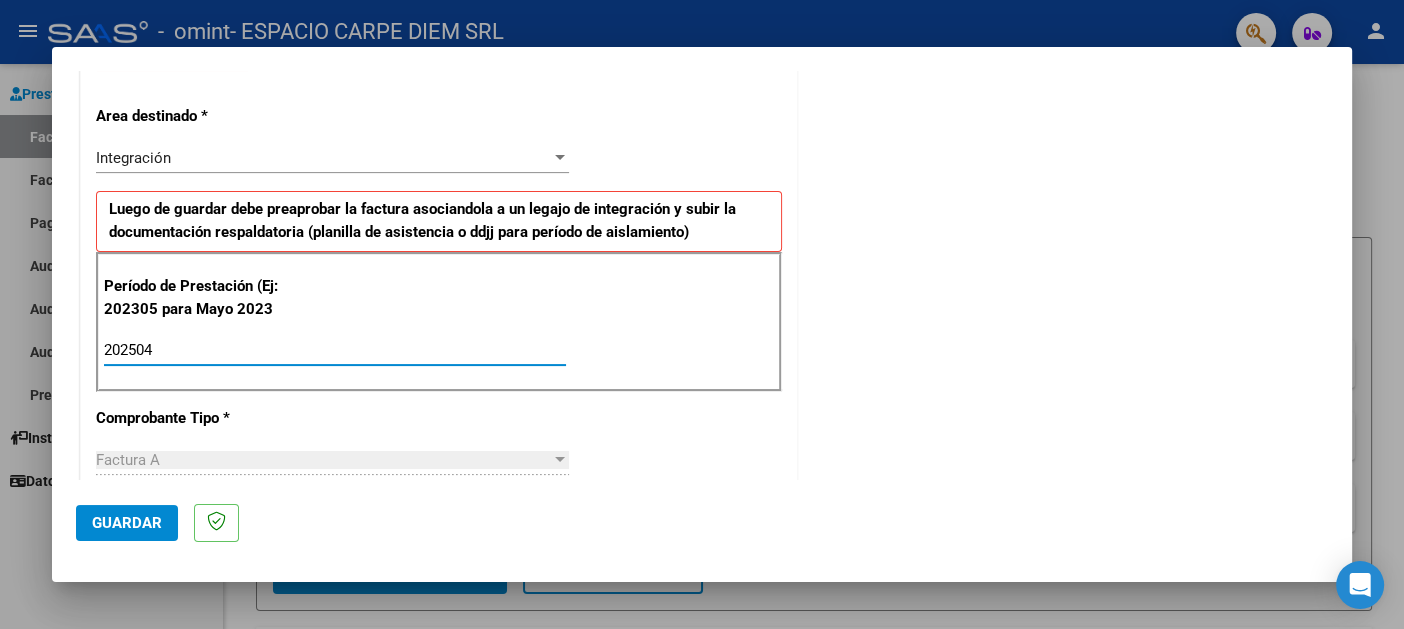 type on "202504" 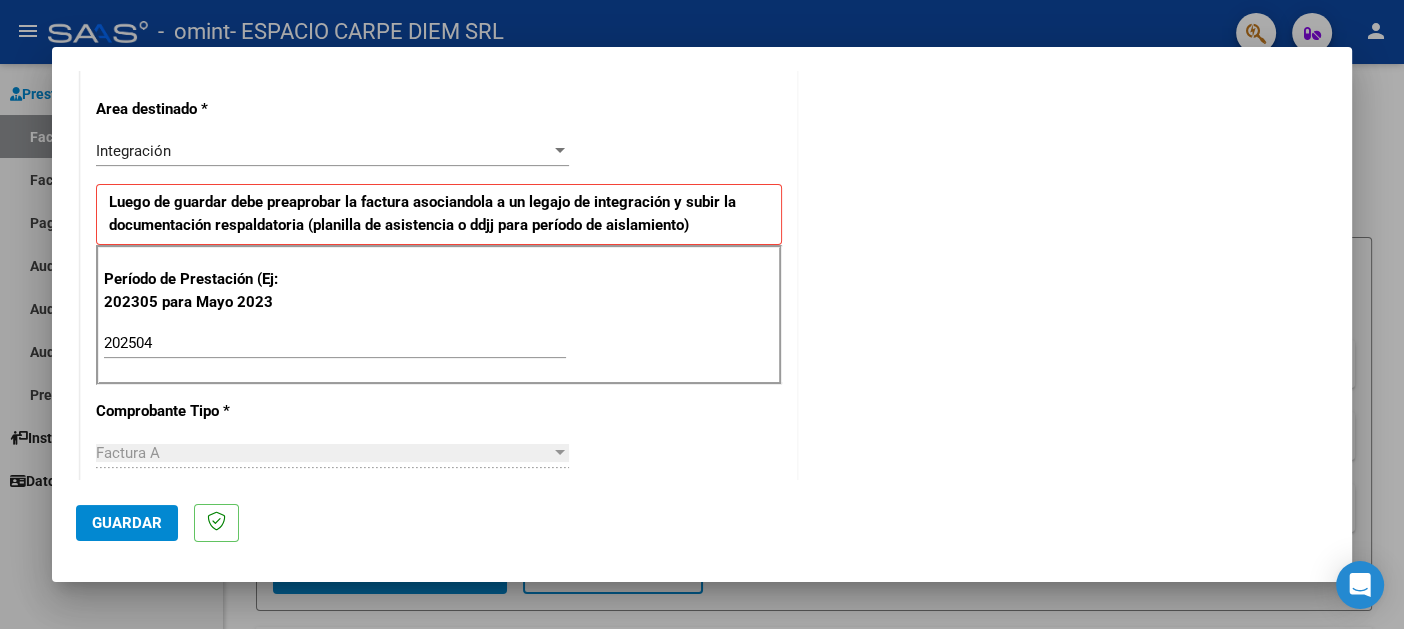 scroll, scrollTop: 409, scrollLeft: 0, axis: vertical 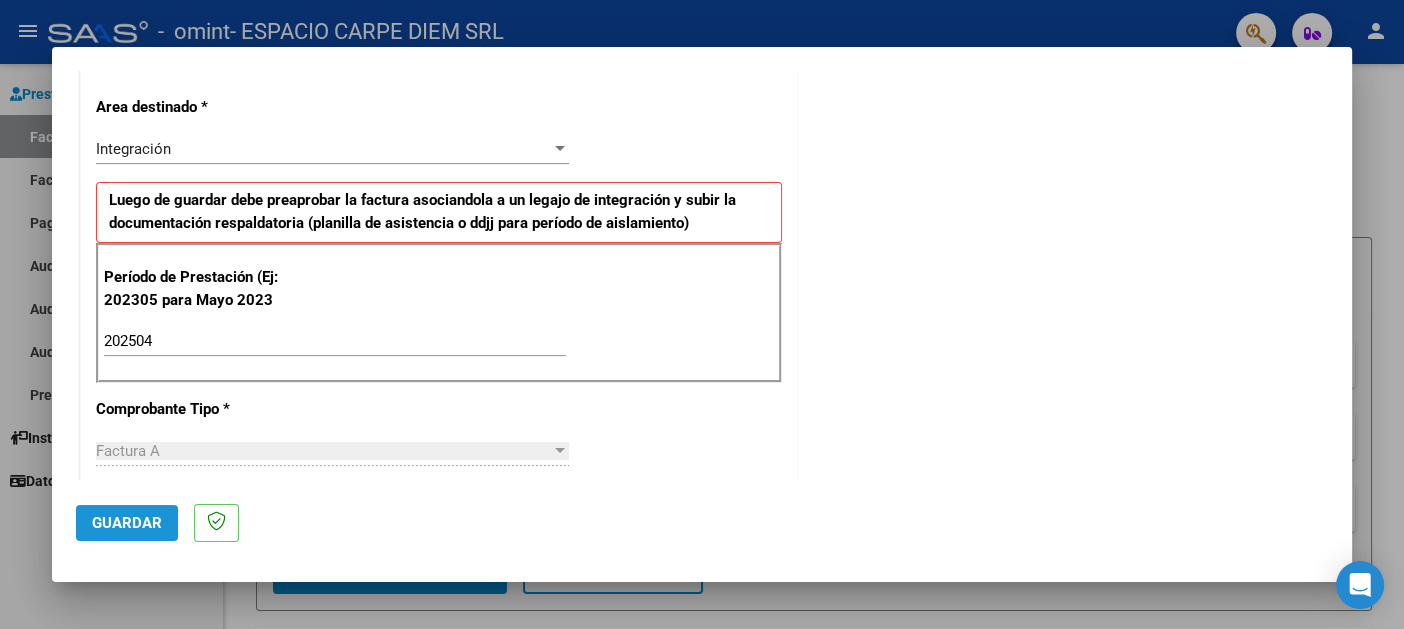 click on "Guardar" 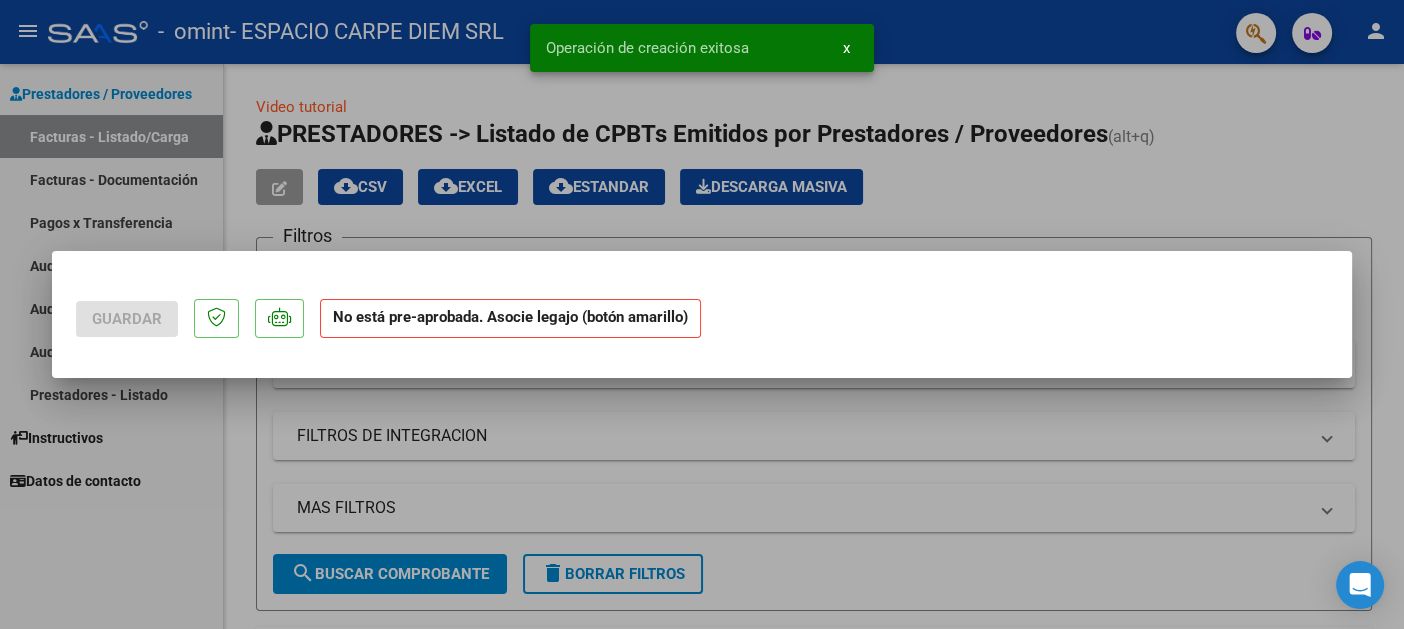 scroll, scrollTop: 0, scrollLeft: 0, axis: both 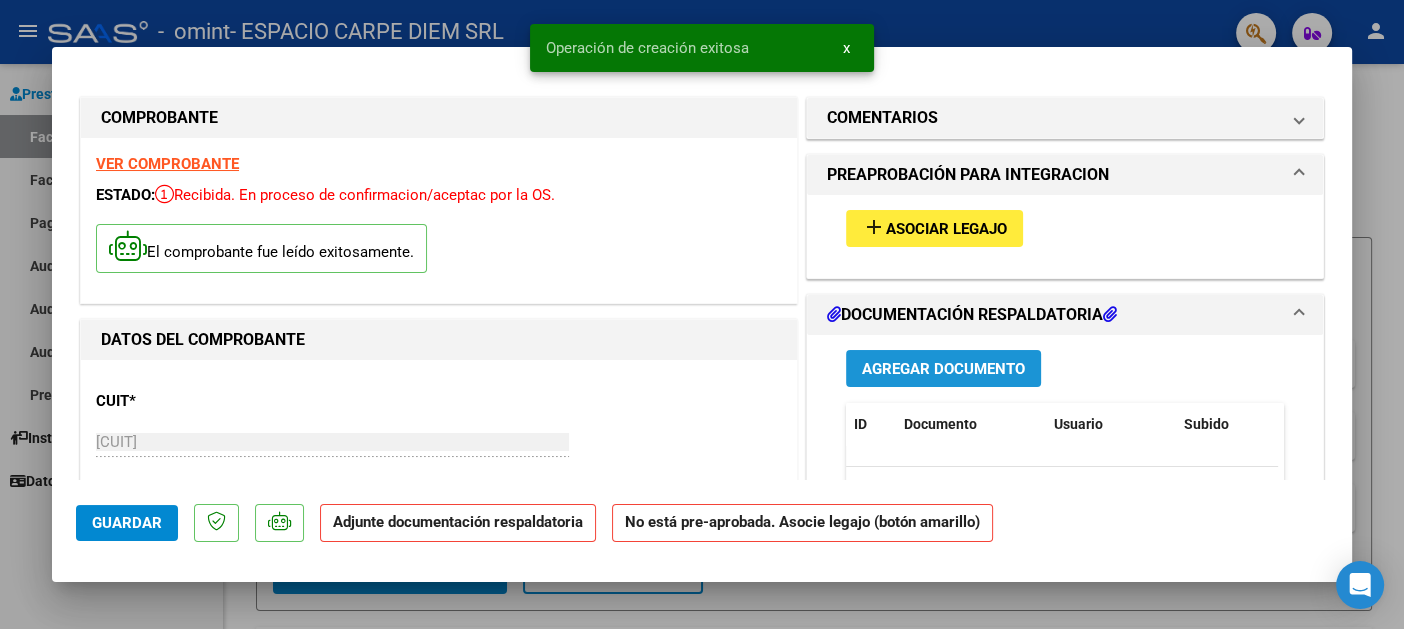 click on "Agregar Documento" at bounding box center [943, 369] 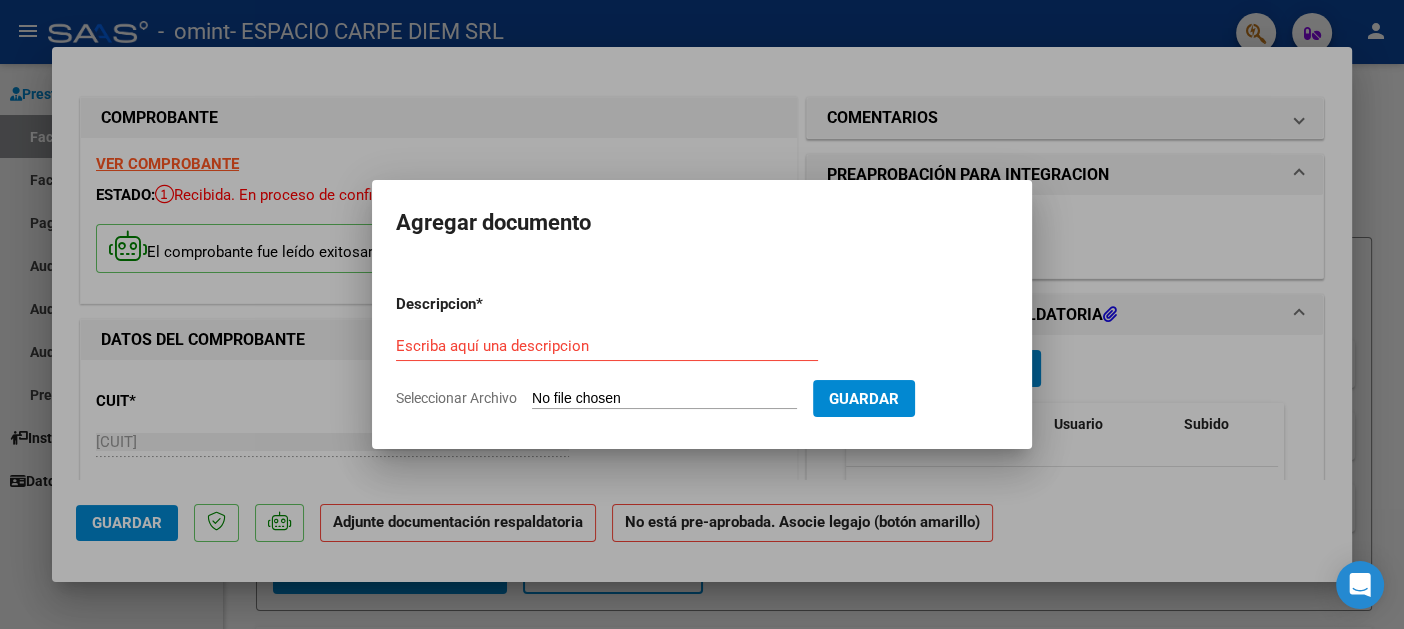 click on "Seleccionar Archivo" at bounding box center (664, 399) 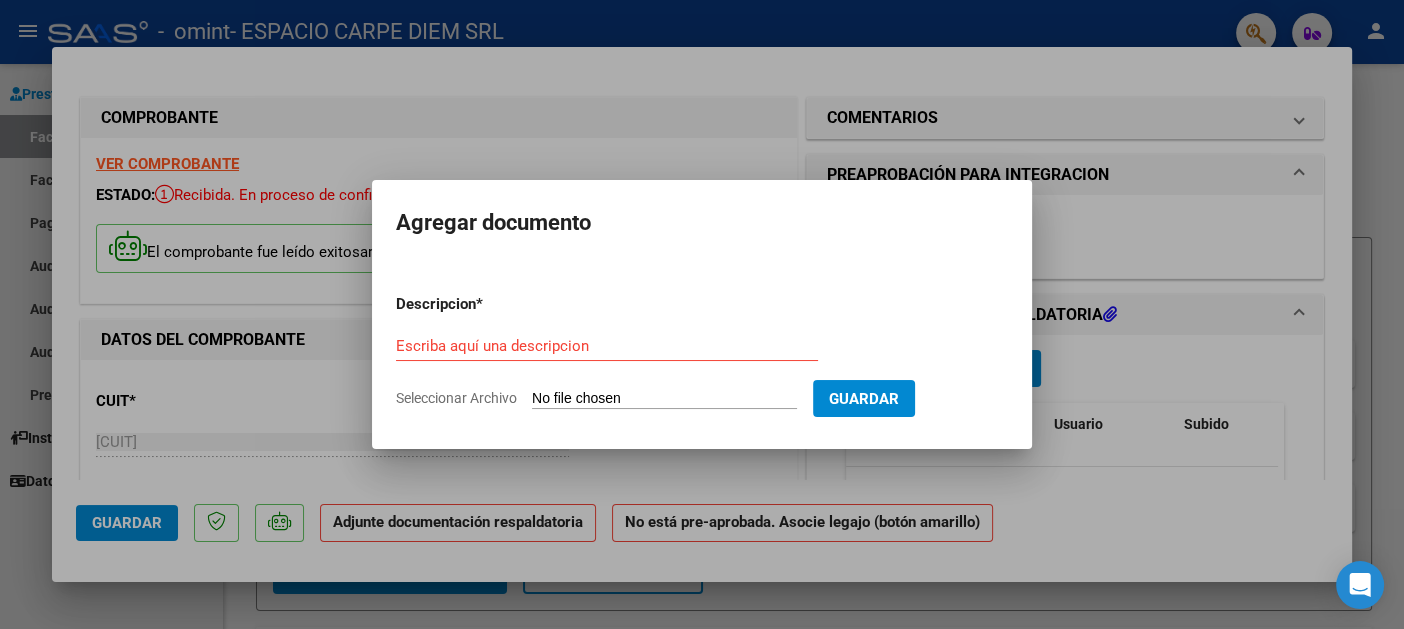 type on "C:\fakepath\[LAST] - Pres + Aut ABR25.pdf" 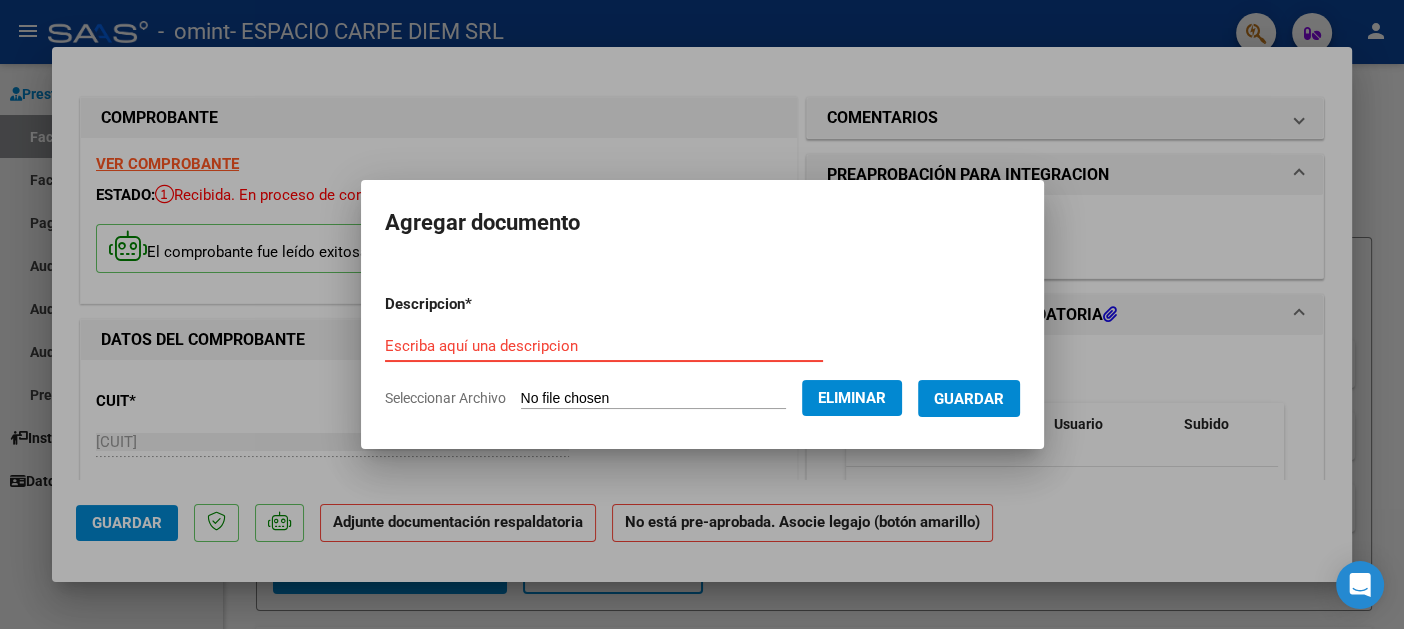 click on "Escriba aquí una descripcion" at bounding box center (604, 346) 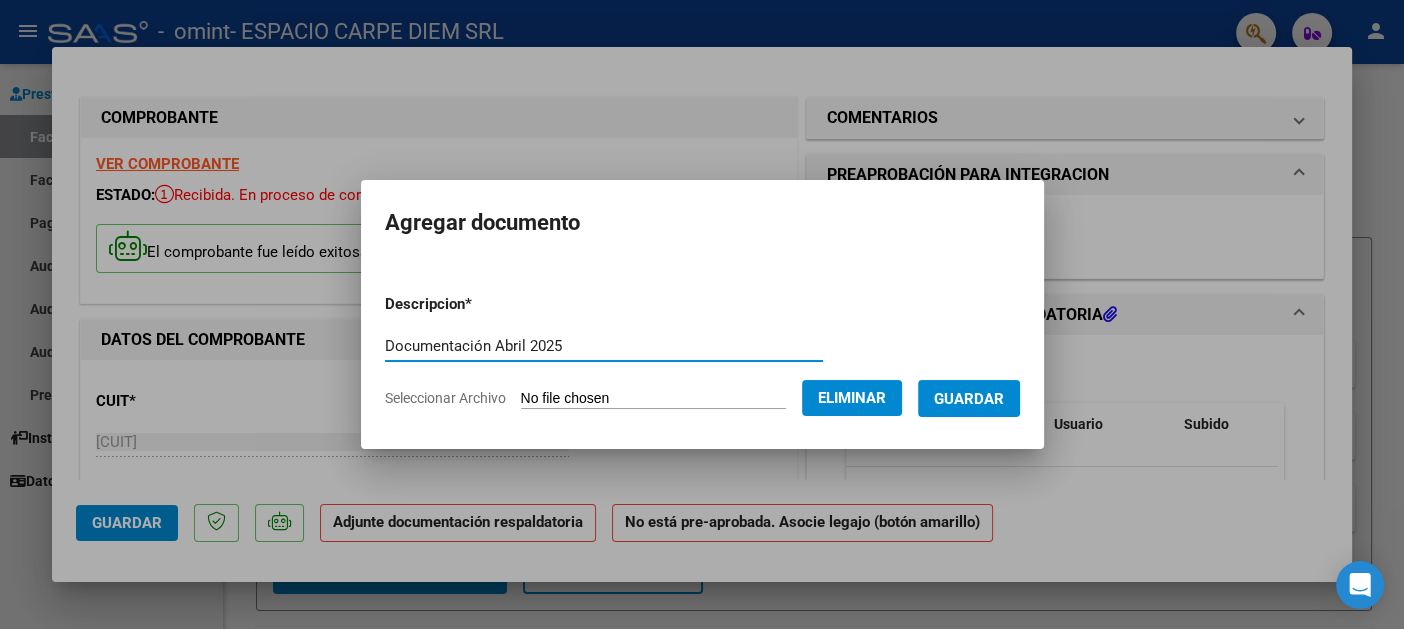 click on "Documentación Abril 2025" at bounding box center [604, 346] 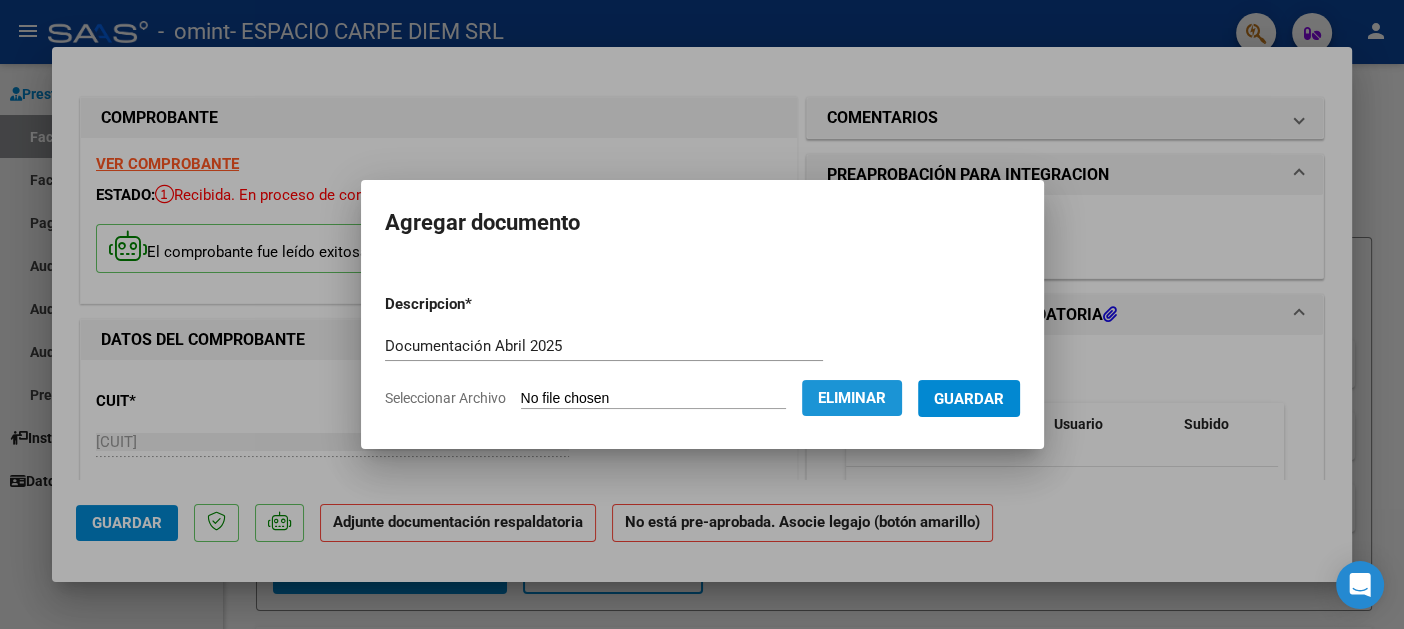 click on "Eliminar" 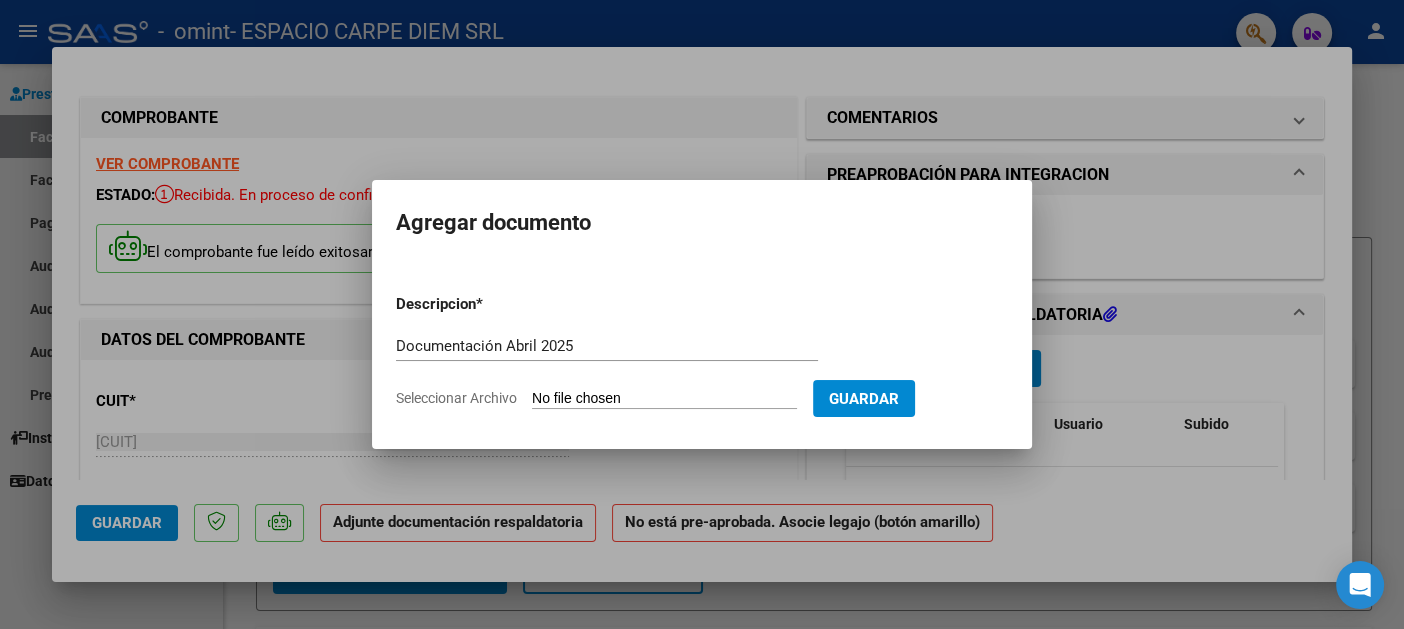 click on "Seleccionar Archivo" at bounding box center (664, 399) 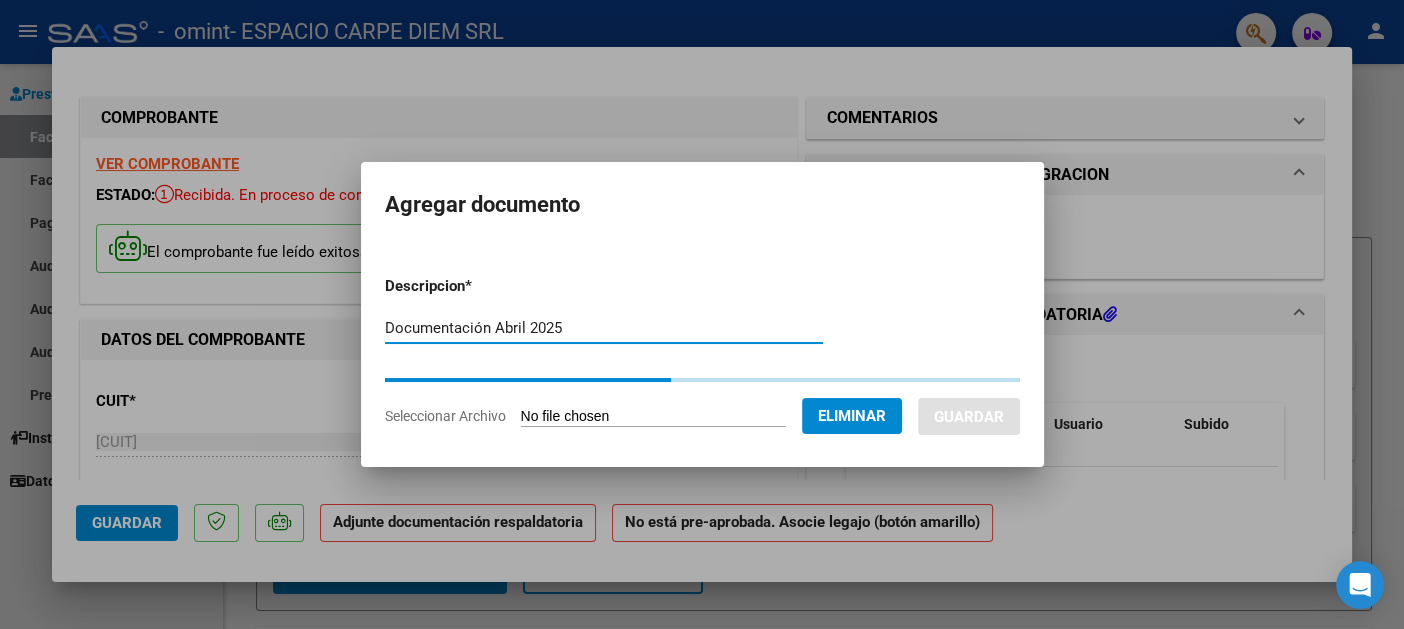 click on "Documentación Abril 2025" at bounding box center [604, 328] 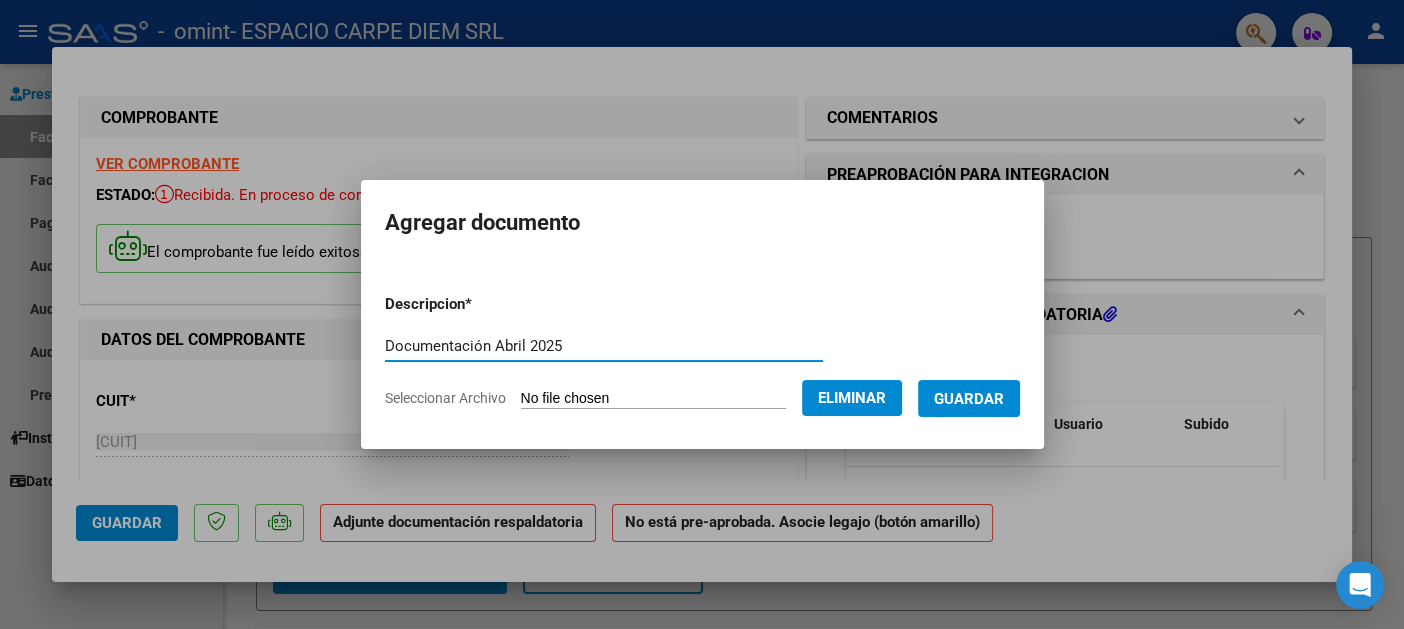 click on "Guardar" at bounding box center [969, 398] 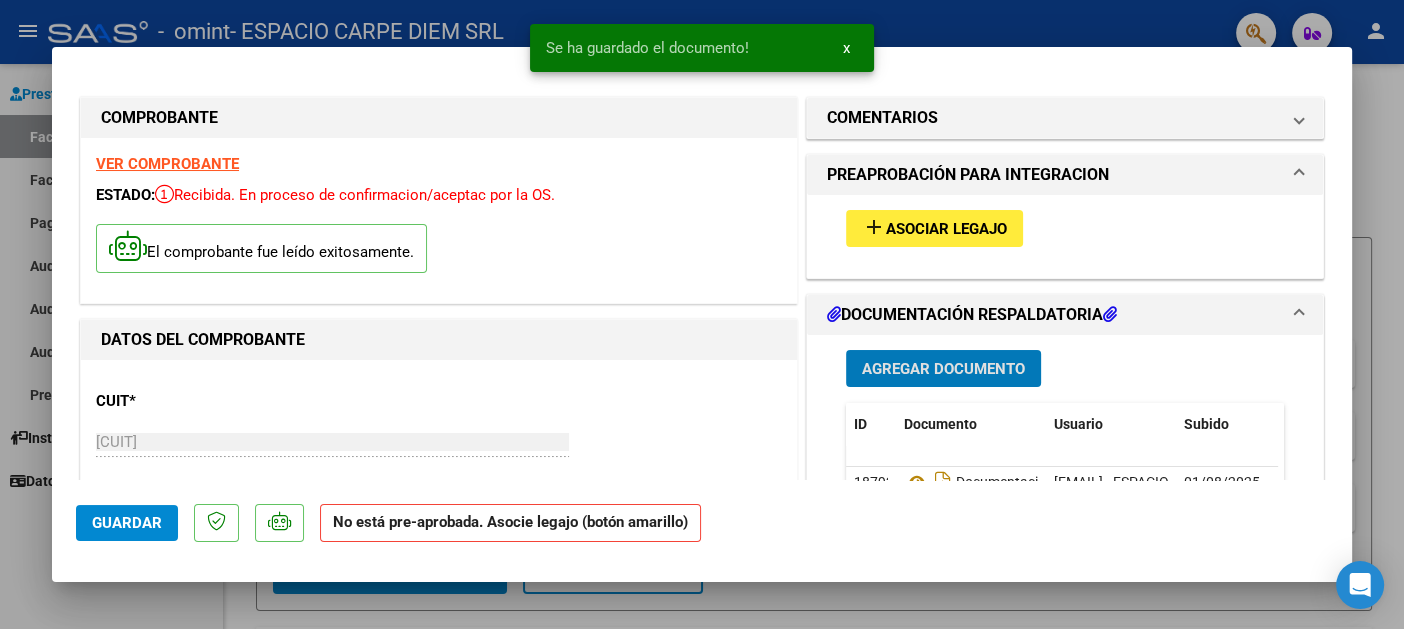 click on "Asociar Legajo" at bounding box center (946, 229) 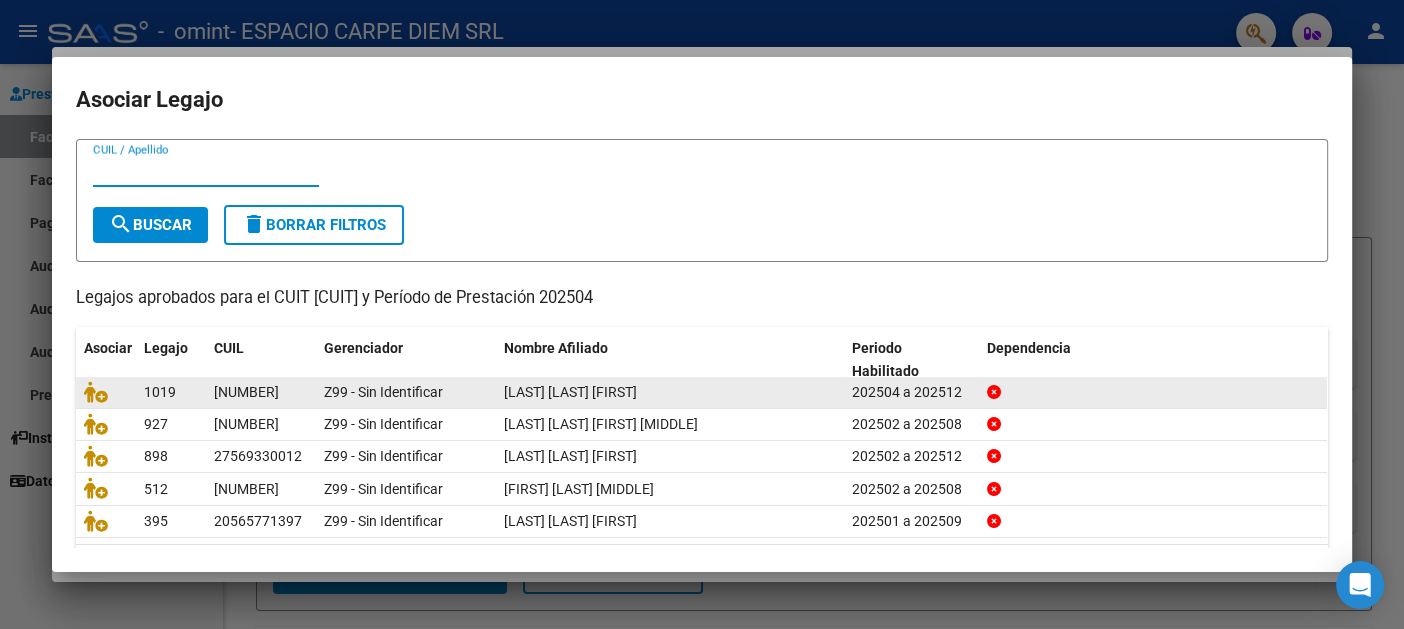 scroll, scrollTop: 0, scrollLeft: 0, axis: both 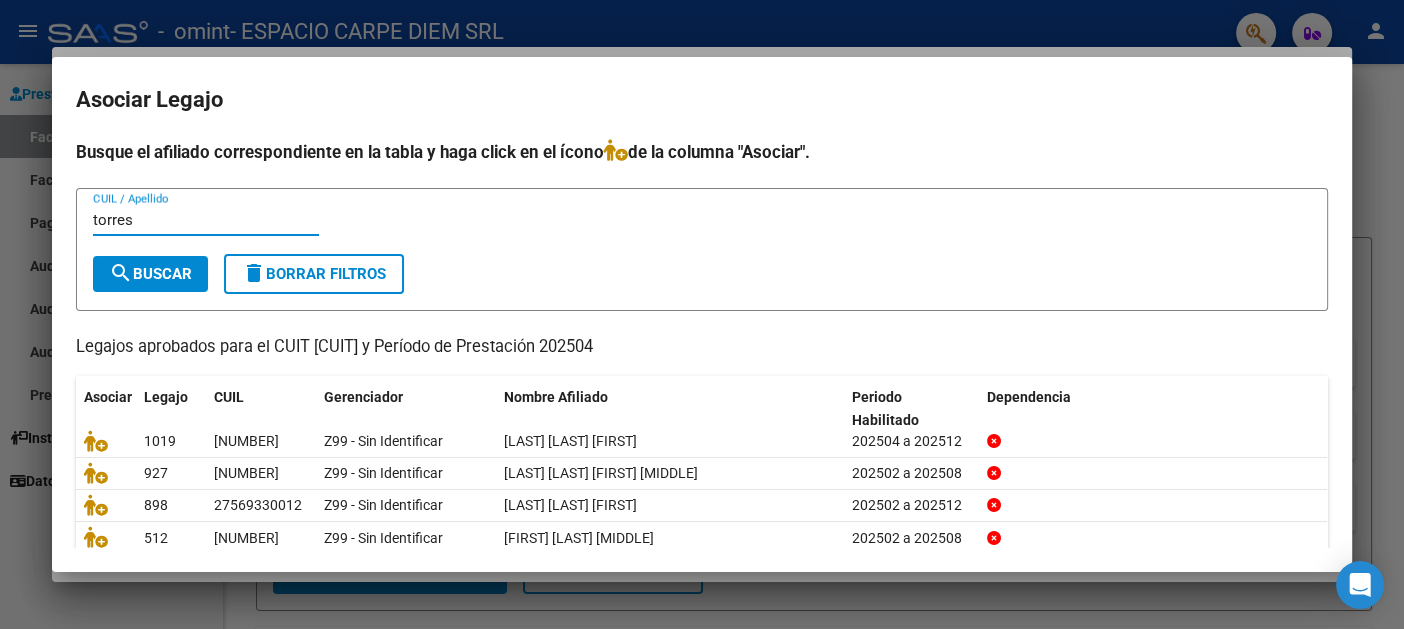 type on "torres" 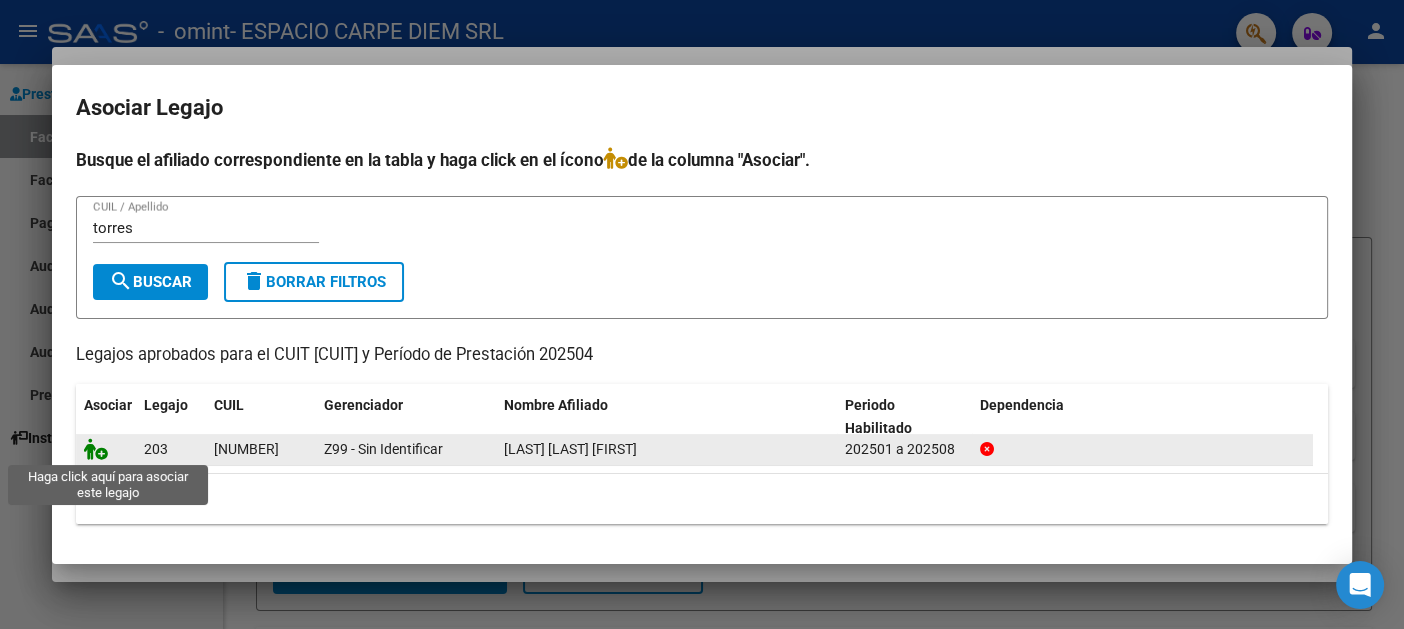 click 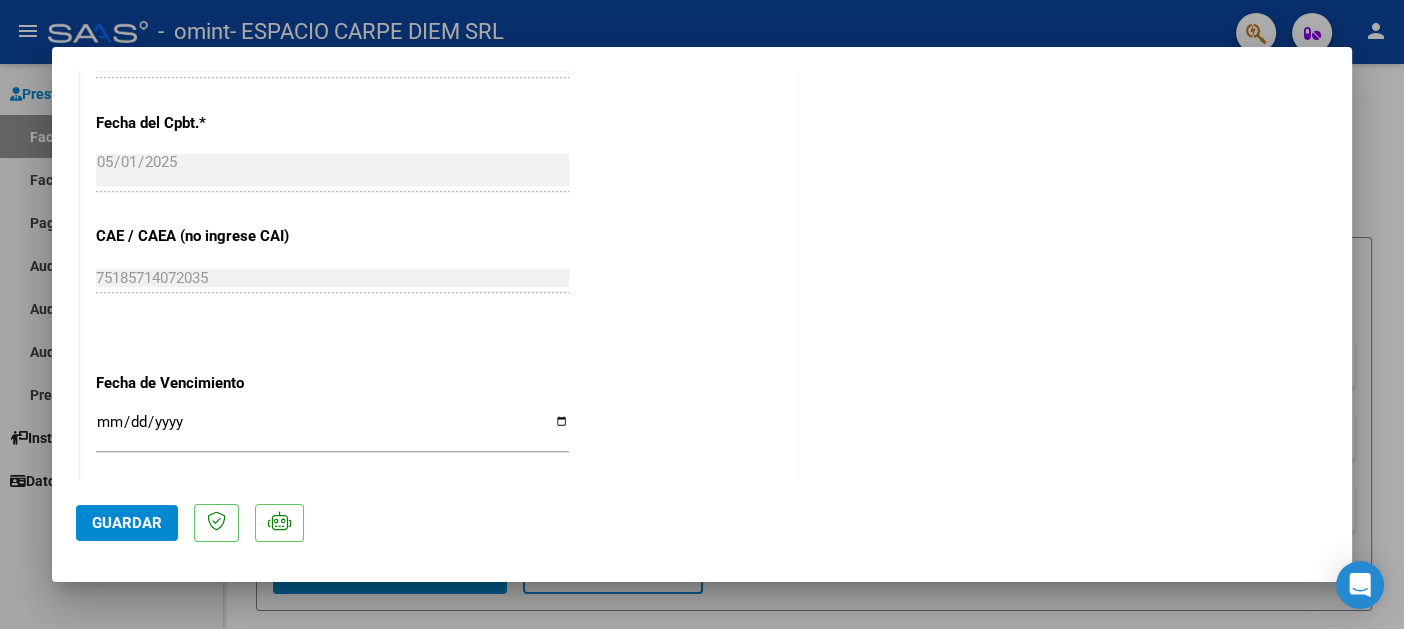 scroll, scrollTop: 1377, scrollLeft: 0, axis: vertical 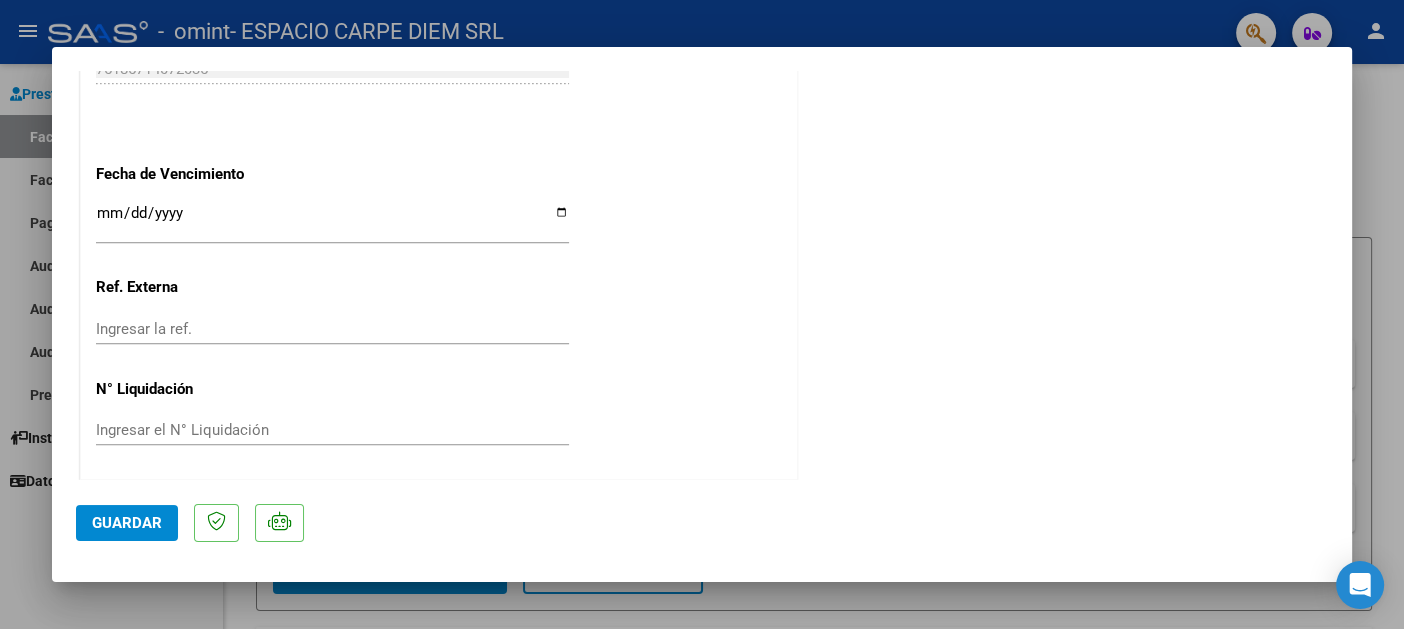 click on "Guardar" 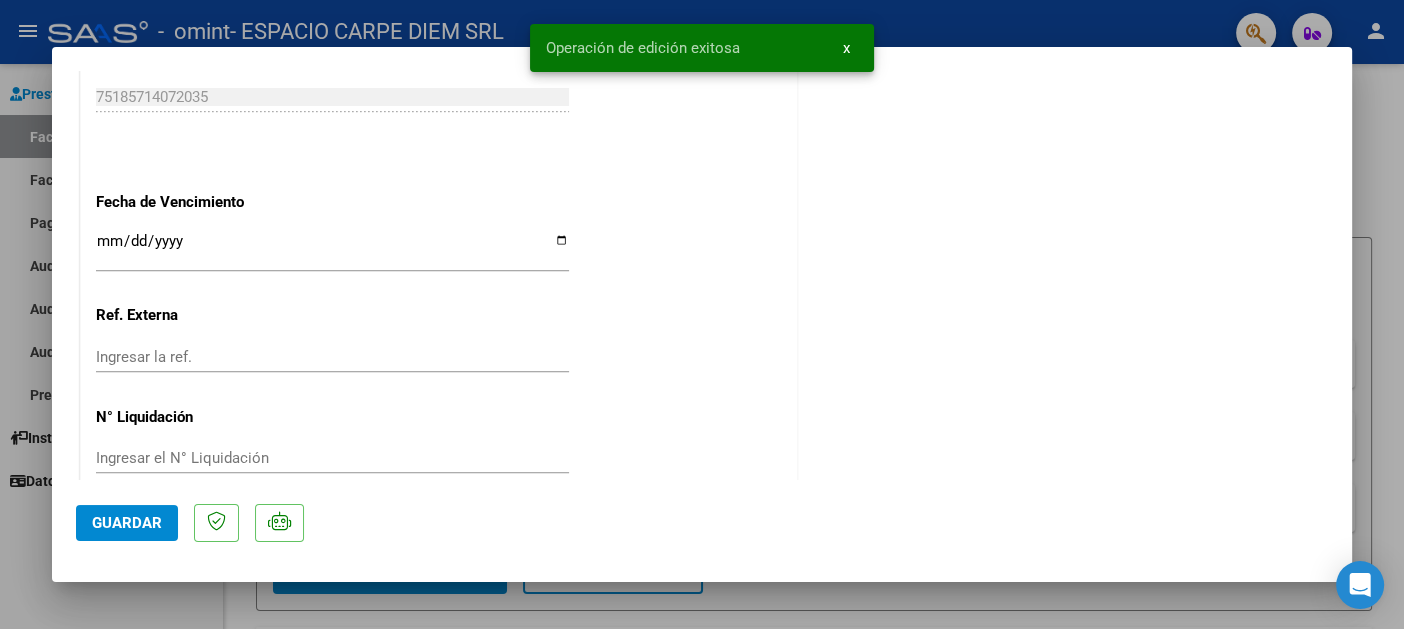 scroll, scrollTop: 1377, scrollLeft: 0, axis: vertical 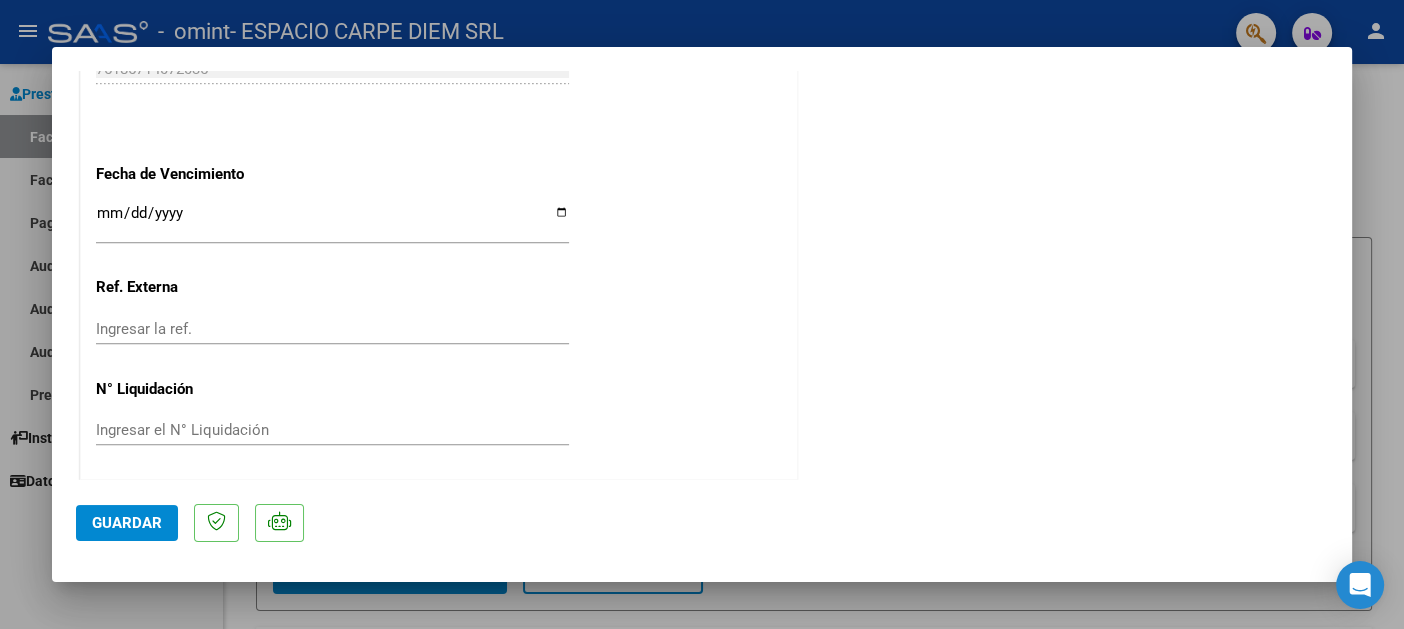 click on "Guardar" 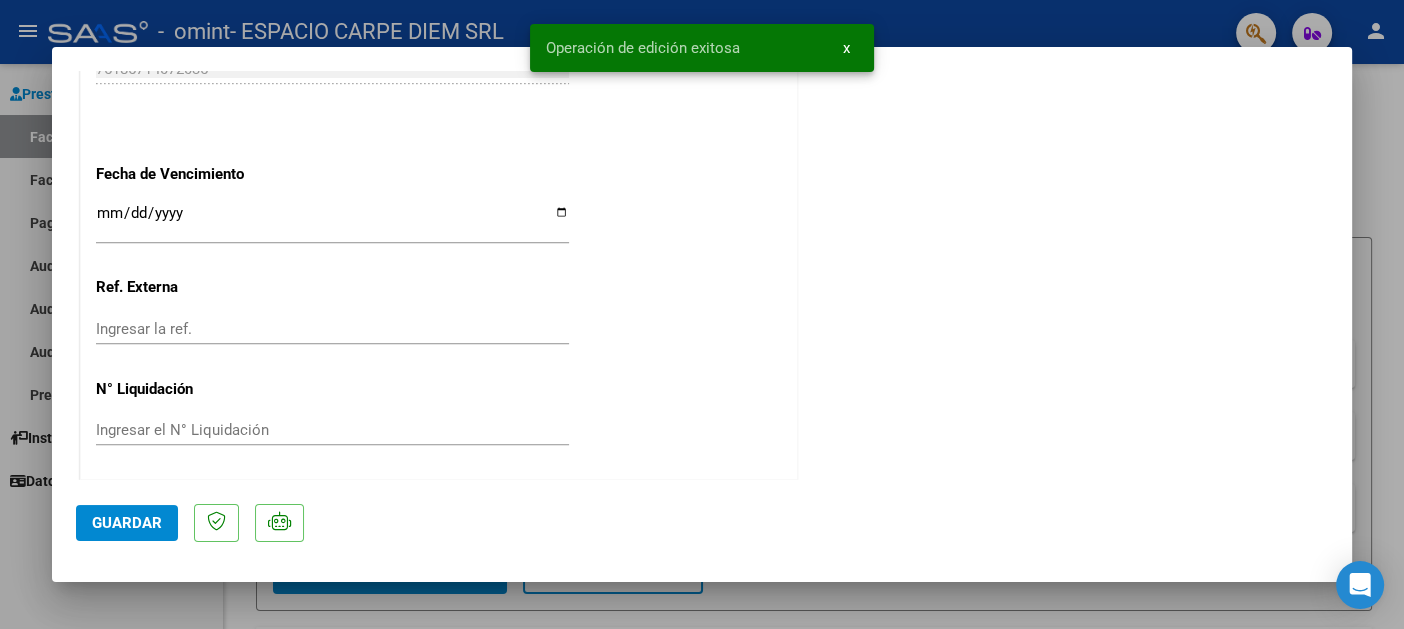 click at bounding box center [702, 314] 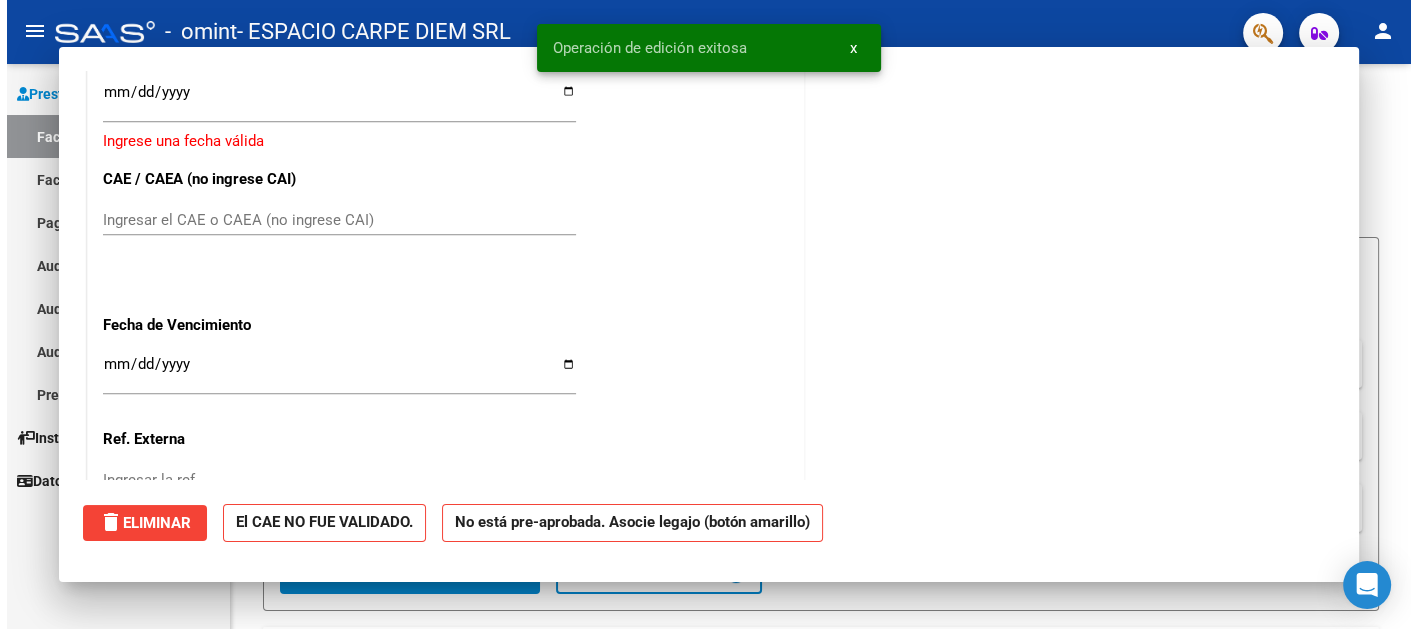 scroll, scrollTop: 0, scrollLeft: 0, axis: both 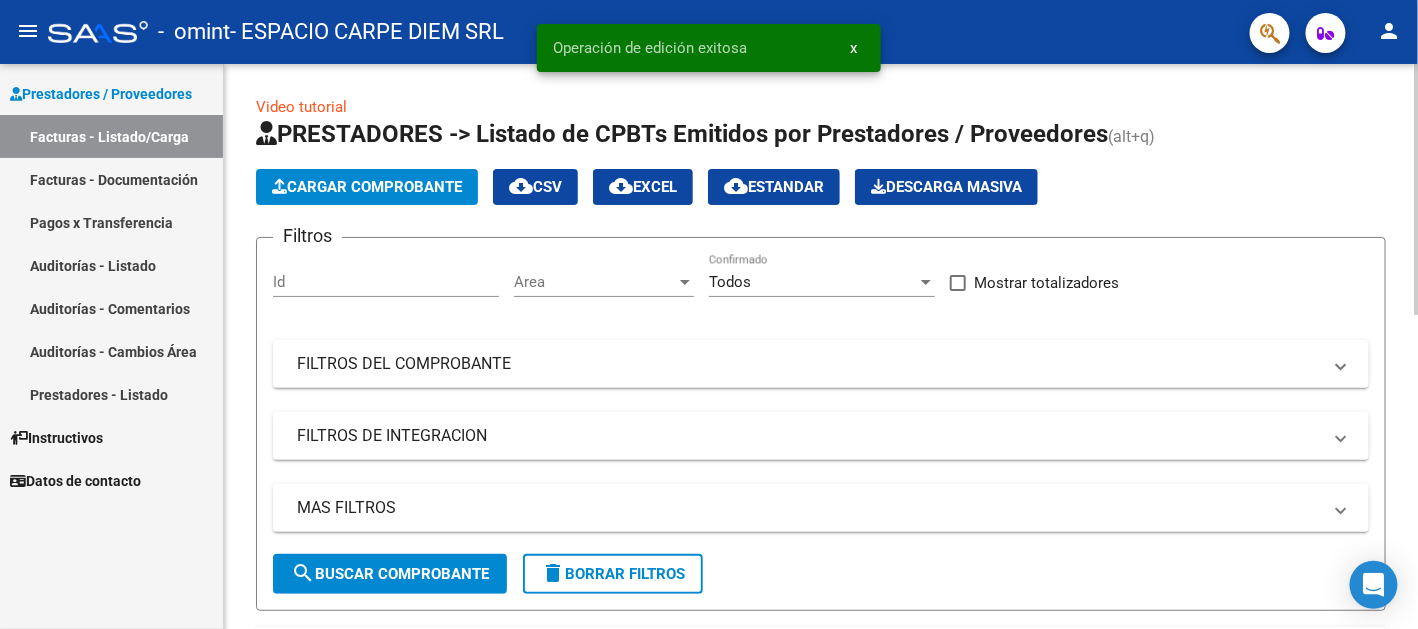 click on "Cargar Comprobante" 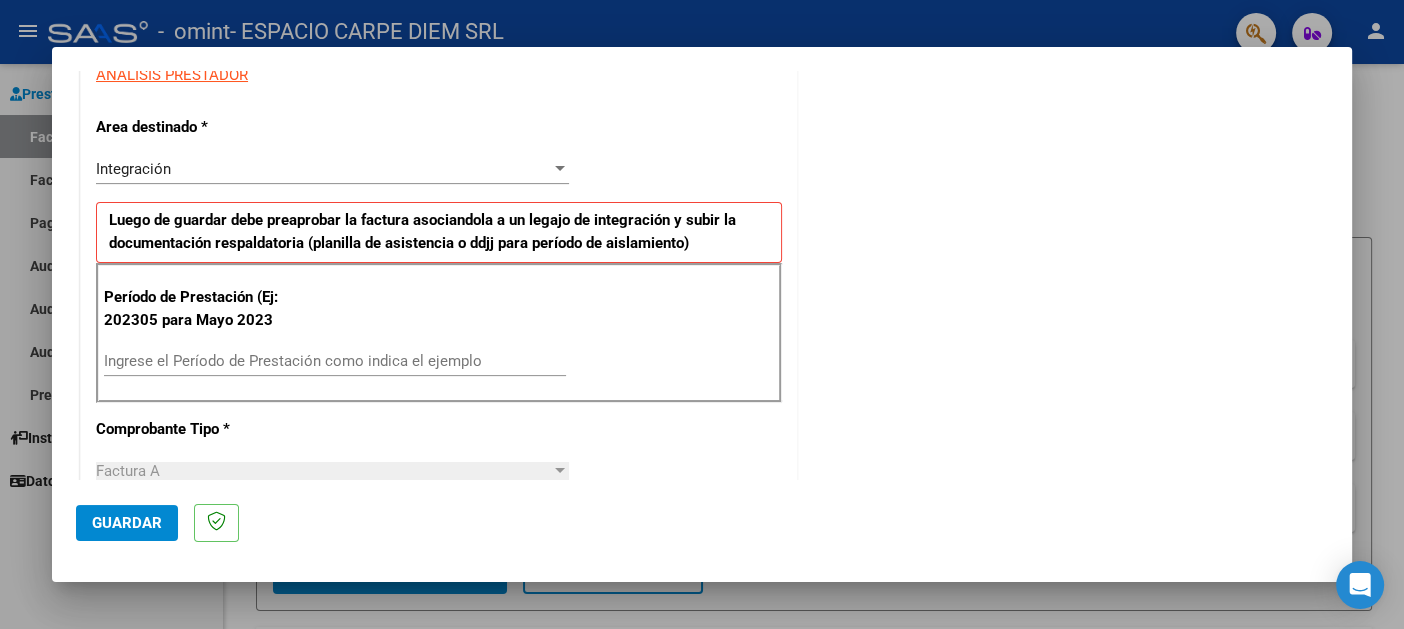 scroll, scrollTop: 400, scrollLeft: 0, axis: vertical 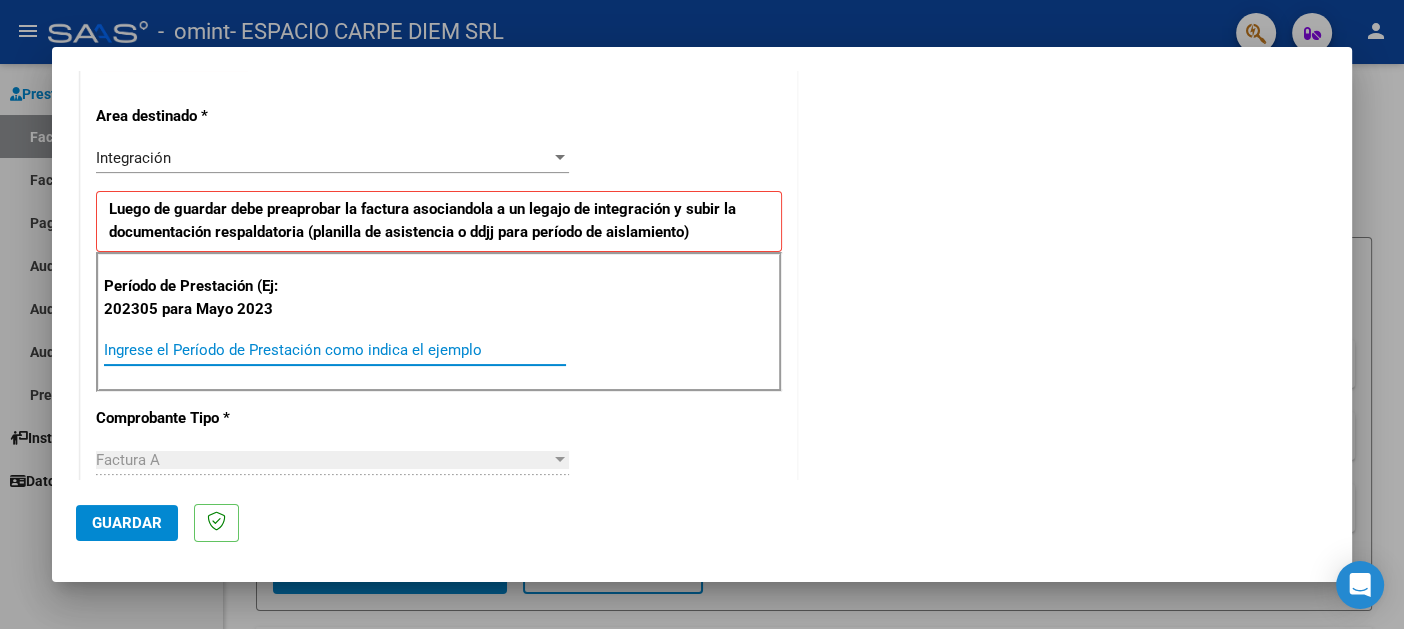 click on "Ingrese el Período de Prestación como indica el ejemplo" at bounding box center [335, 350] 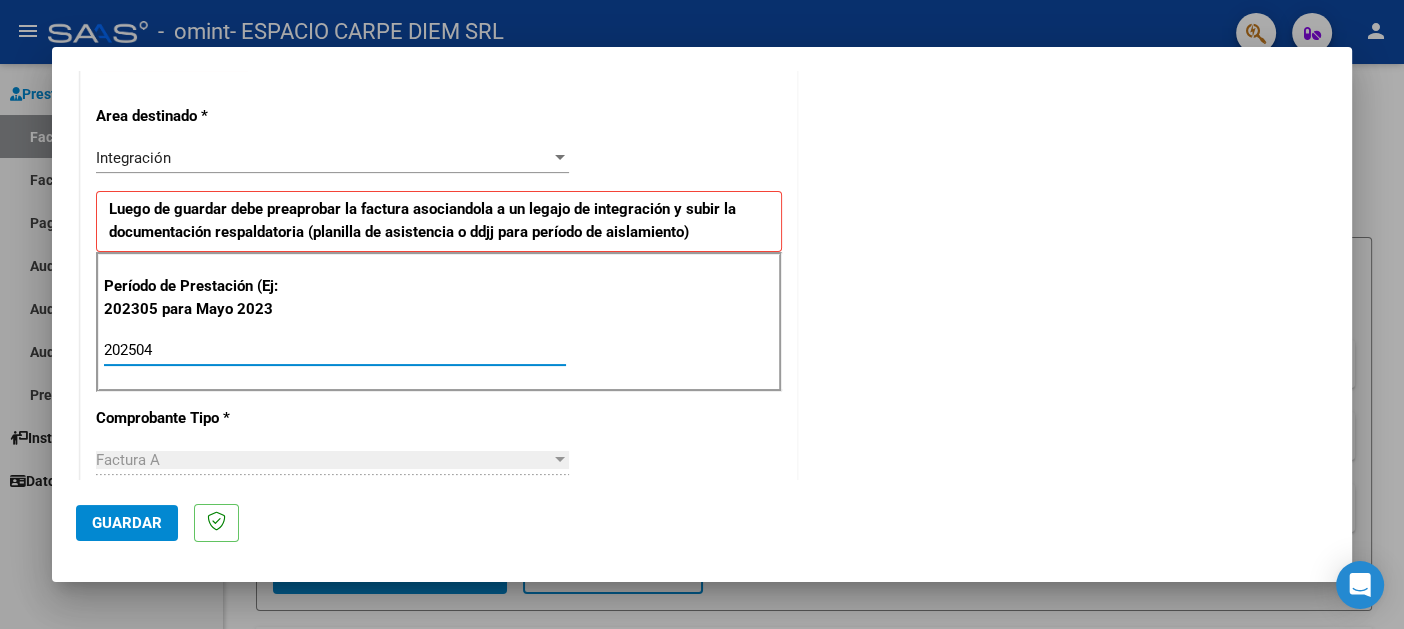 type on "202504" 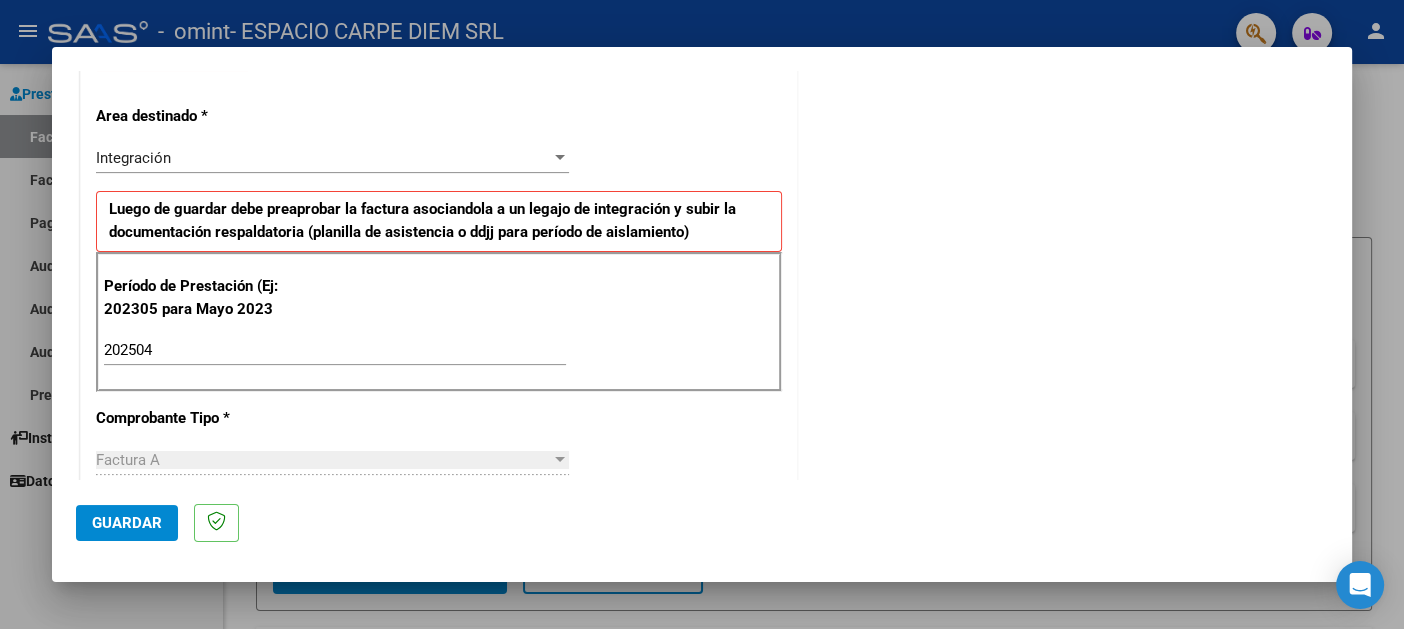 click on "CUIT  *   [CUIT] Ingresar CUIT  ANALISIS PRESTADOR  Area destinado * Integración Seleccionar Area Luego de guardar debe preaprobar la factura asociandola a un legajo de integración y subir la documentación respaldatoria (planilla de asistencia o ddjj para período de aislamiento)  Período de Prestación (Ej: 202305 para Mayo 2023    202504 Ingrese el Período de Prestación como indica el ejemplo   Comprobante Tipo * Factura A Seleccionar Tipo Punto de Venta  *   1 Ingresar el Nro.  Número  *   1679 Ingresar el Nro.  Monto  *   $ 433.482,44 Ingresar el monto  Fecha del Cpbt.  *   2025-05-01 Ingresar la fecha  CAE / CAEA (no ingrese CAI)    75185714120001 Ingresar el CAE o CAEA (no ingrese CAI)  Fecha de Vencimiento    Ingresar la fecha  Ref. Externa    Ingresar la ref.  N° Liquidación    Ingresar el N° Liquidación" at bounding box center [439, 654] 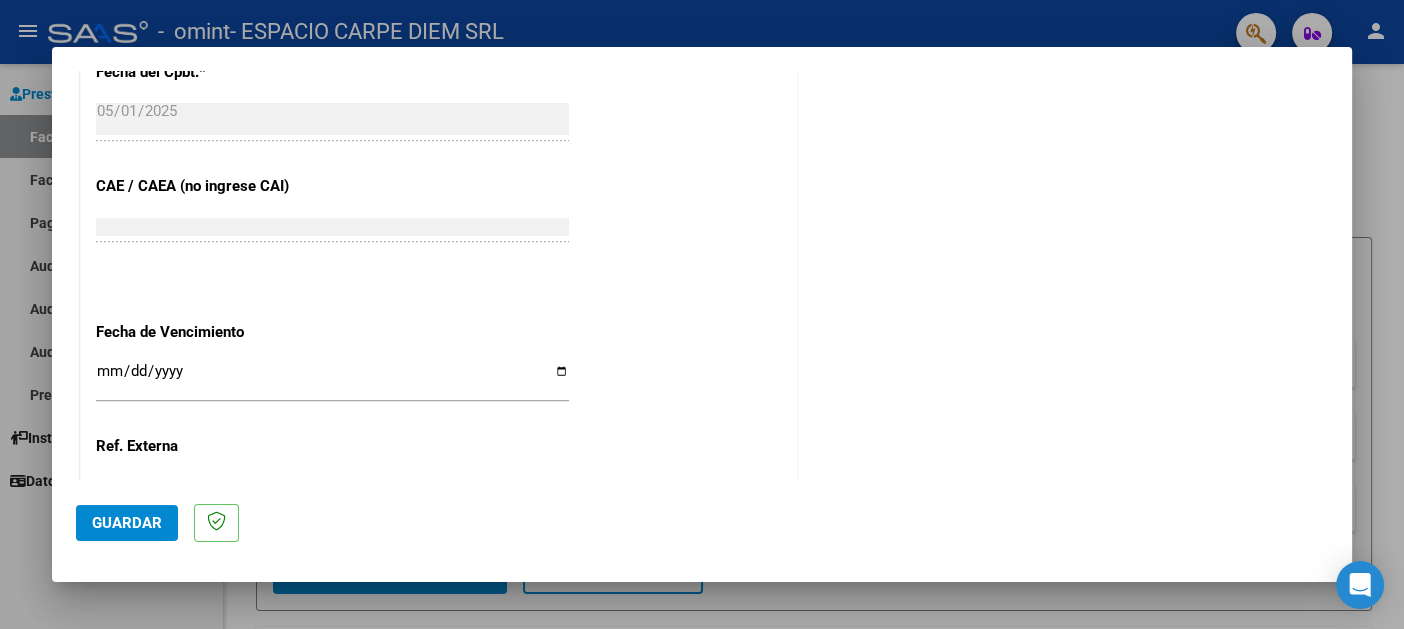 scroll, scrollTop: 1309, scrollLeft: 0, axis: vertical 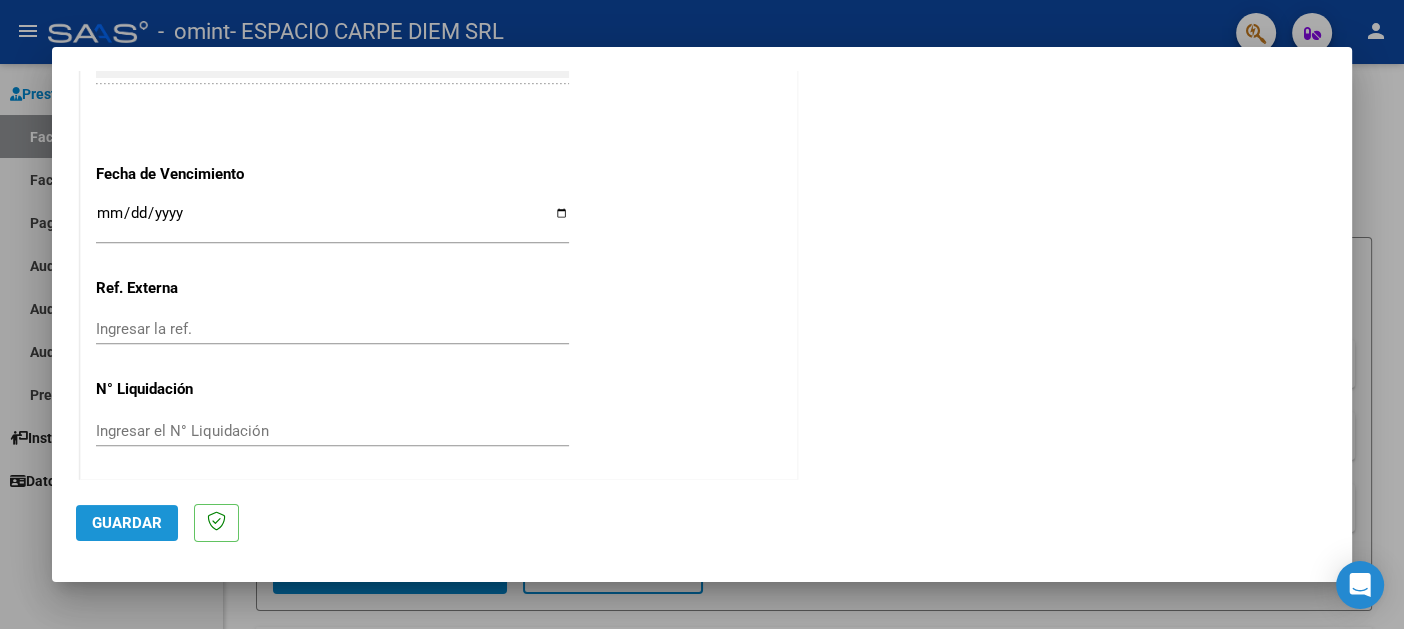 click on "Guardar" 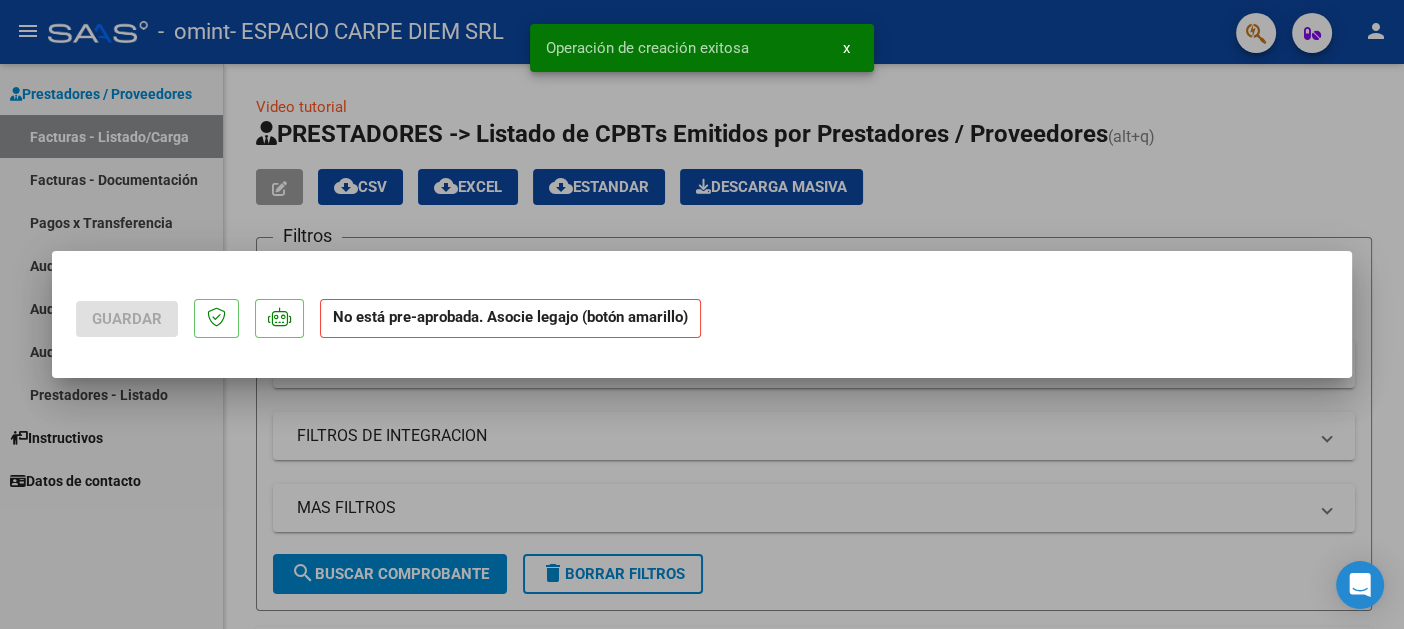 scroll, scrollTop: 0, scrollLeft: 0, axis: both 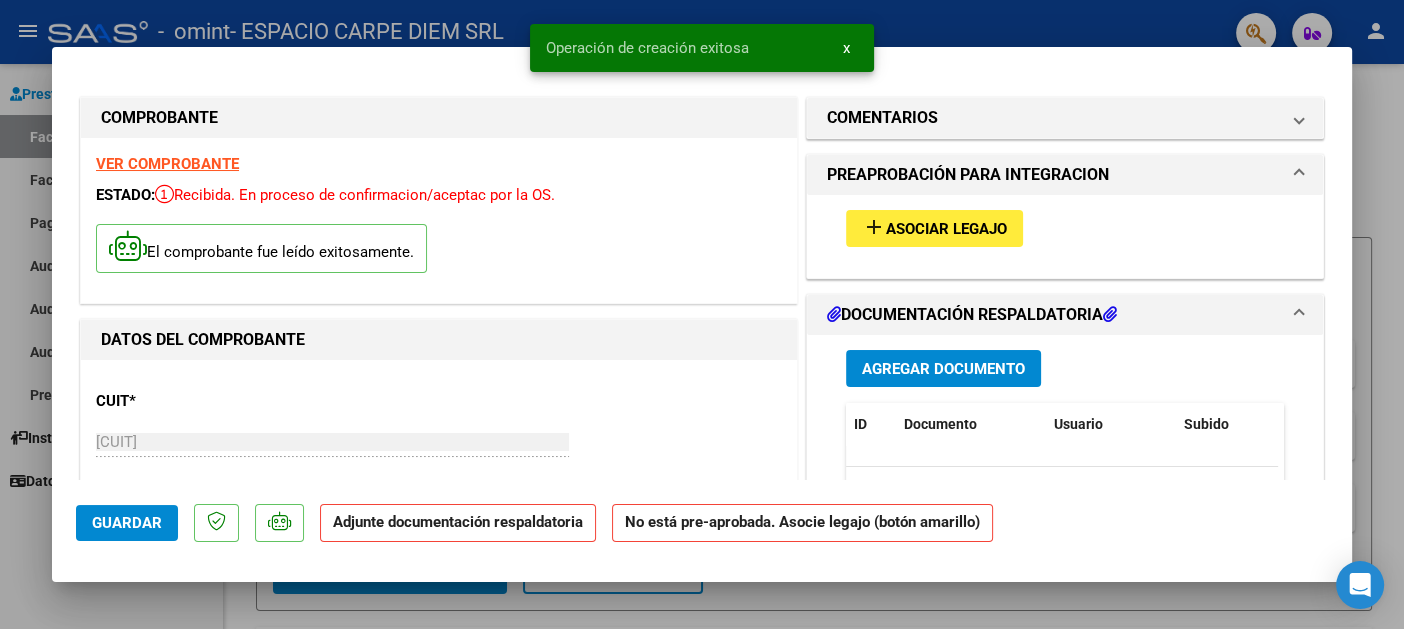 click on "Agregar Documento" at bounding box center [943, 369] 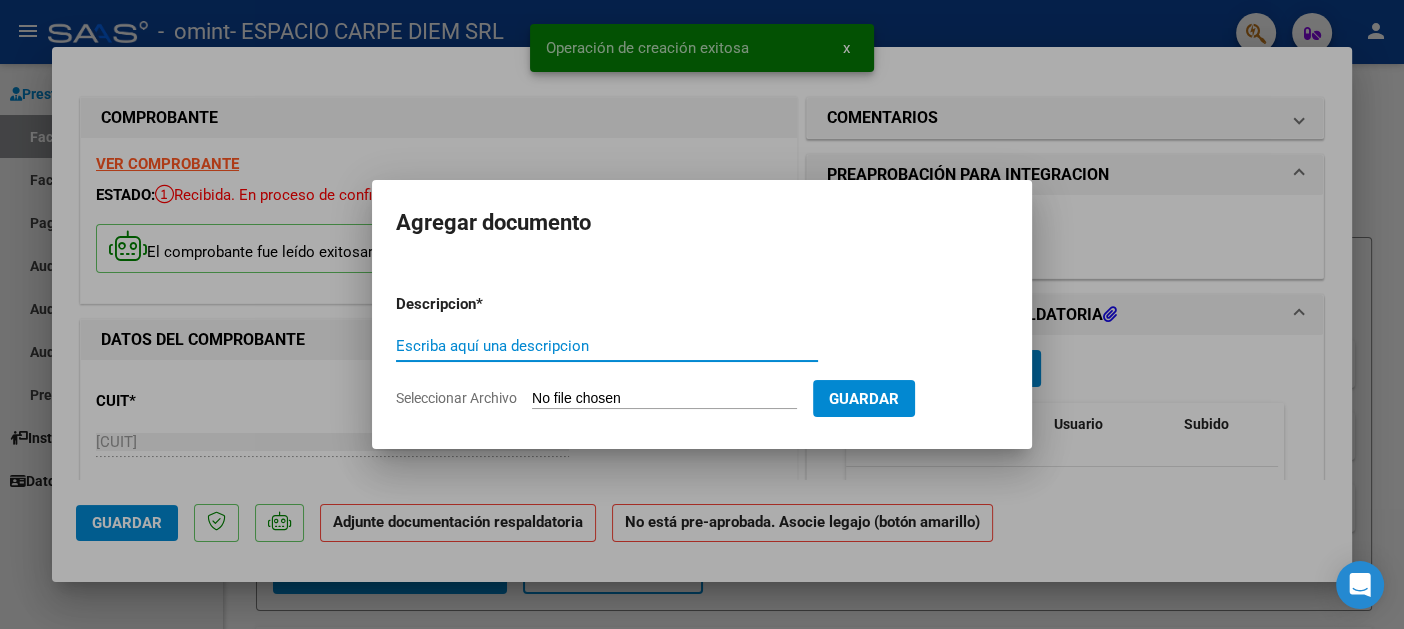 click on "Seleccionar Archivo" at bounding box center (664, 399) 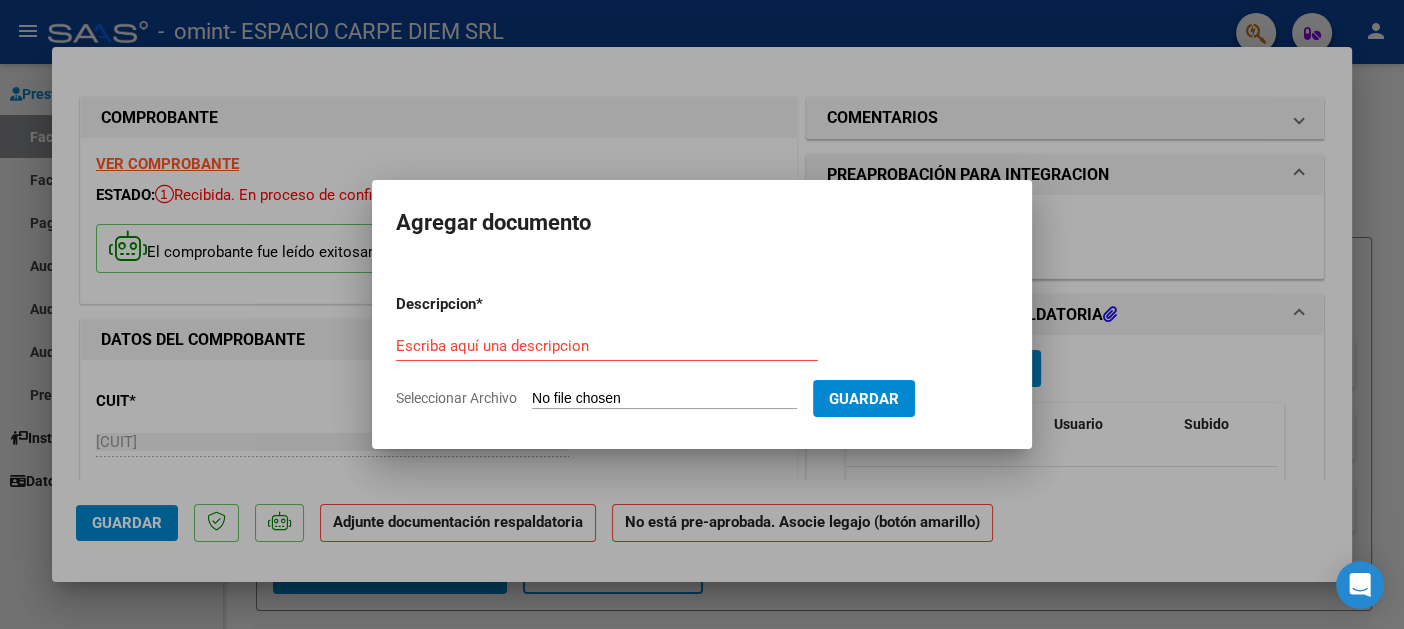 type on "C:\fakepath\[LAST] - Pres + Aut ABR25.pdf" 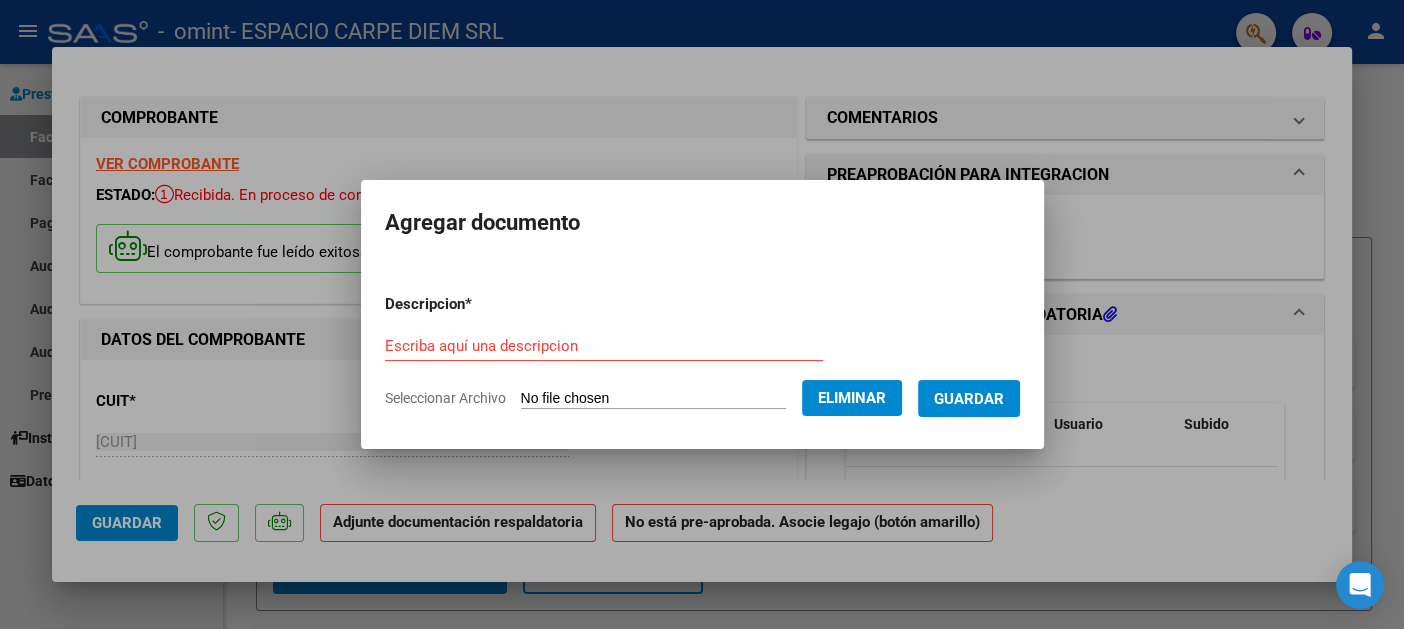 click on "Descripcion  *   Escriba aquí una descripcion  Seleccionar Archivo Eliminar Guardar" at bounding box center (702, 351) 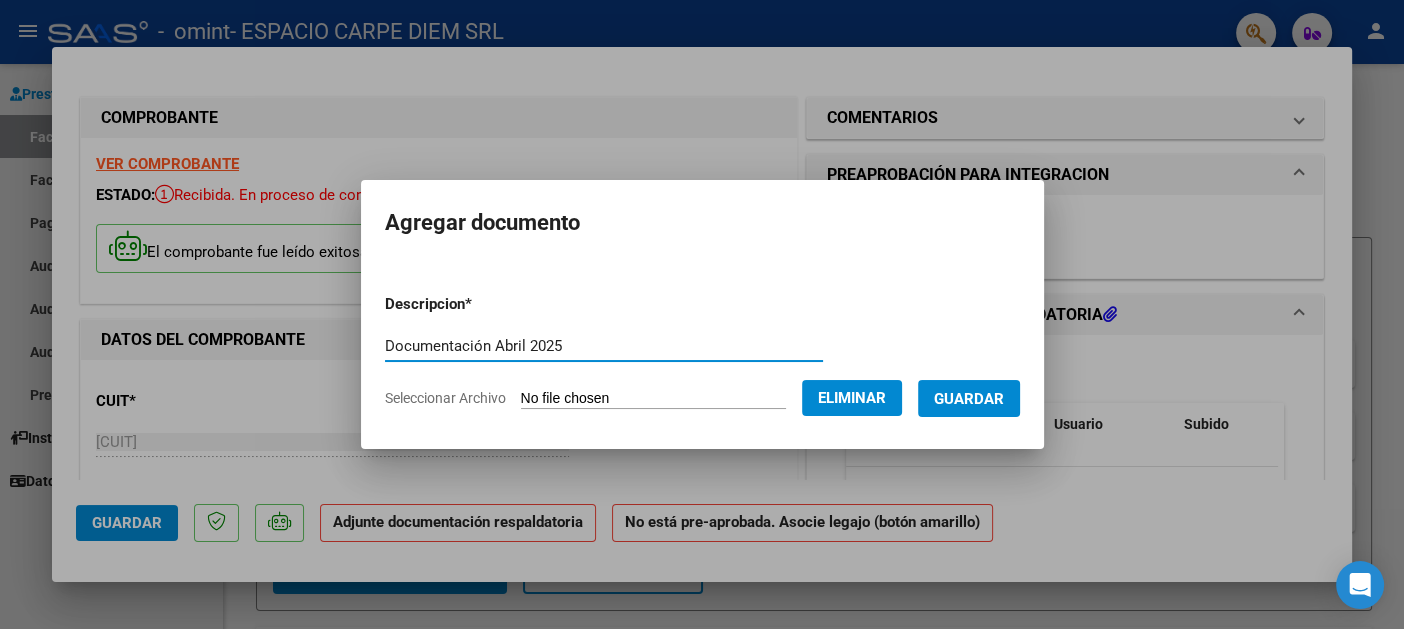 type on "Documentación Abril 2025" 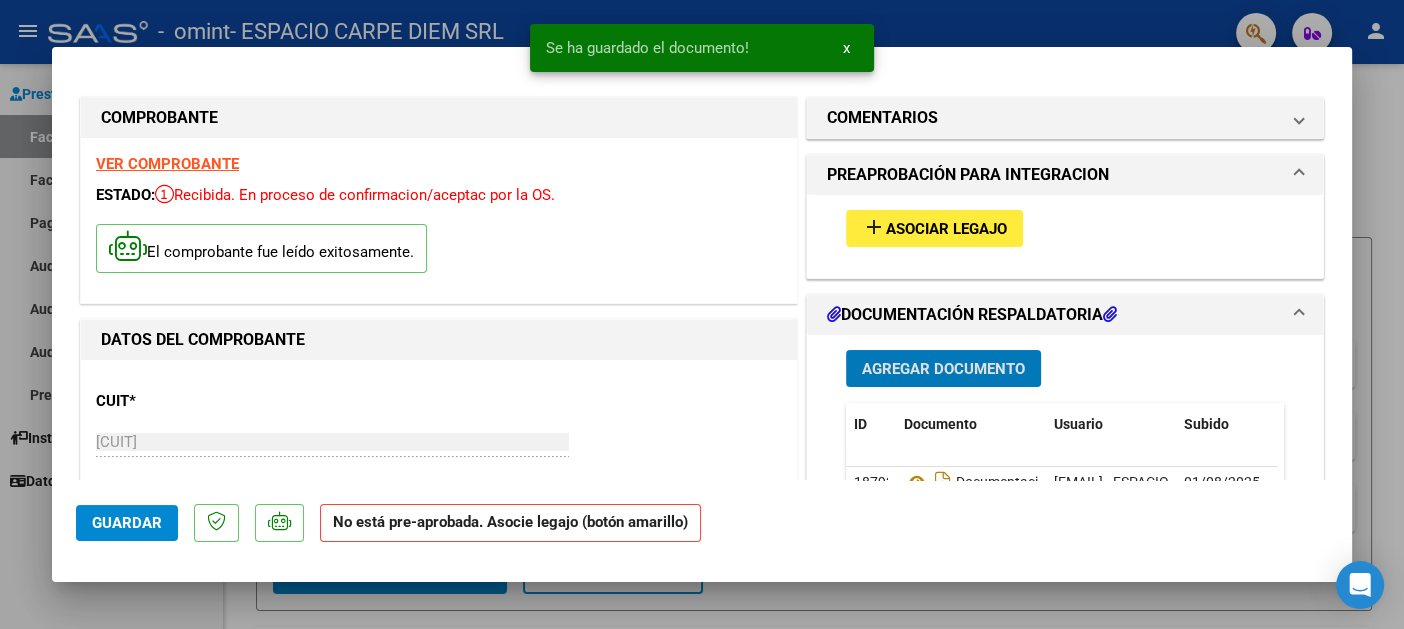 click on "Asociar Legajo" at bounding box center (946, 229) 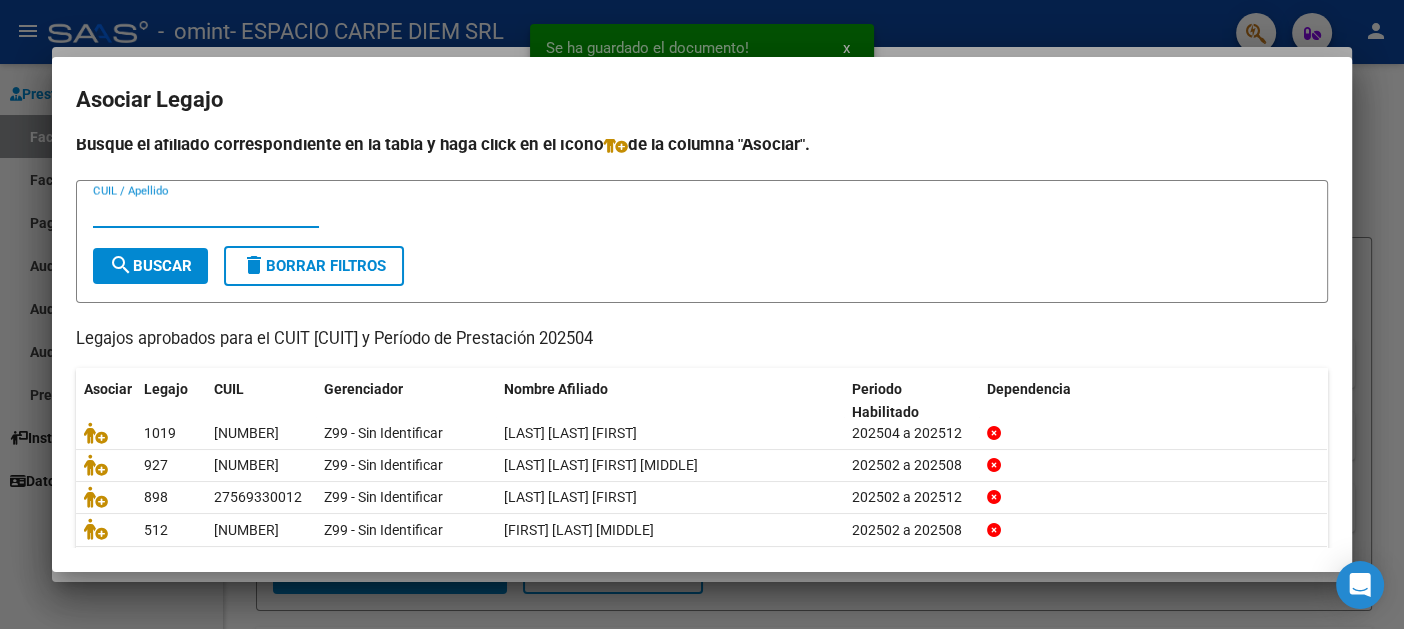 scroll, scrollTop: 0, scrollLeft: 0, axis: both 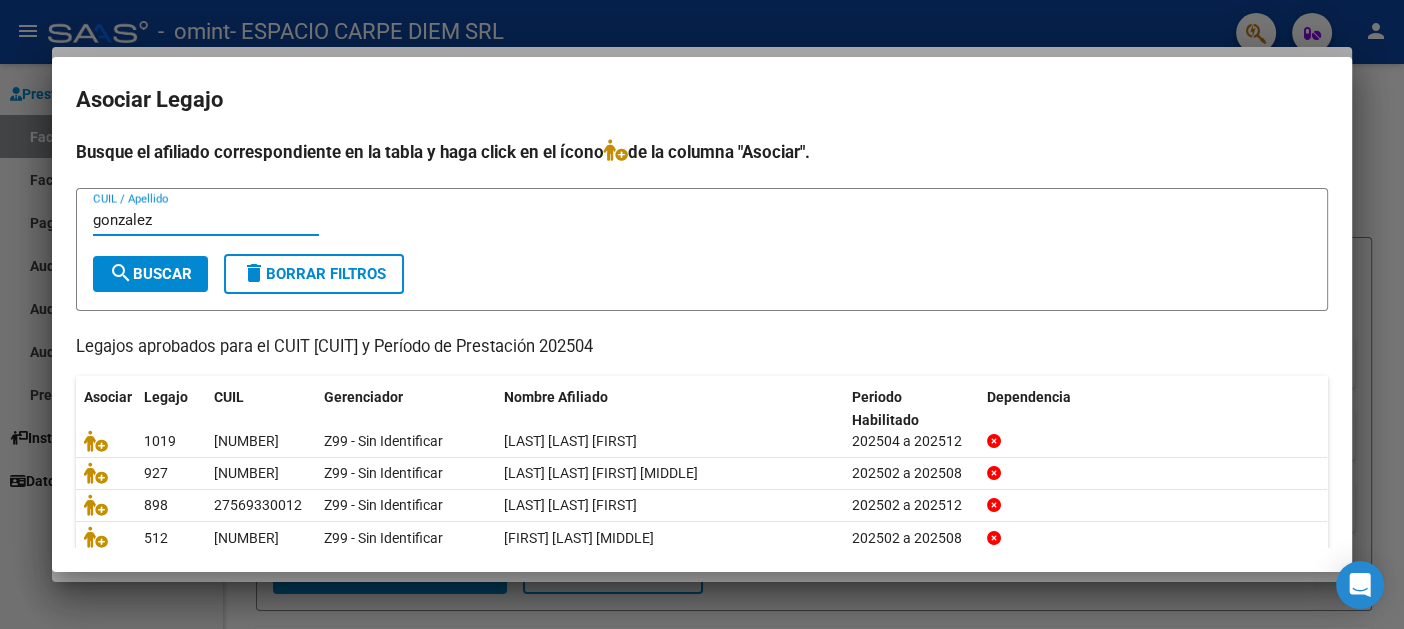 type on "gonzalez" 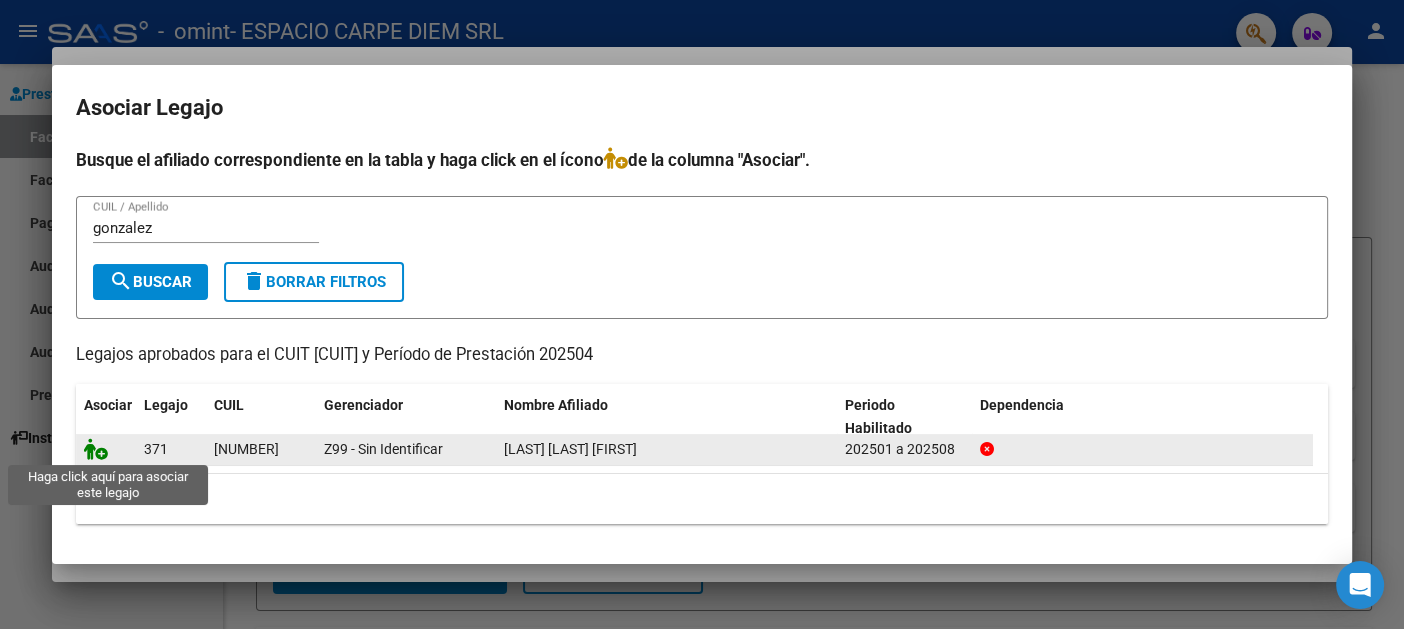 click 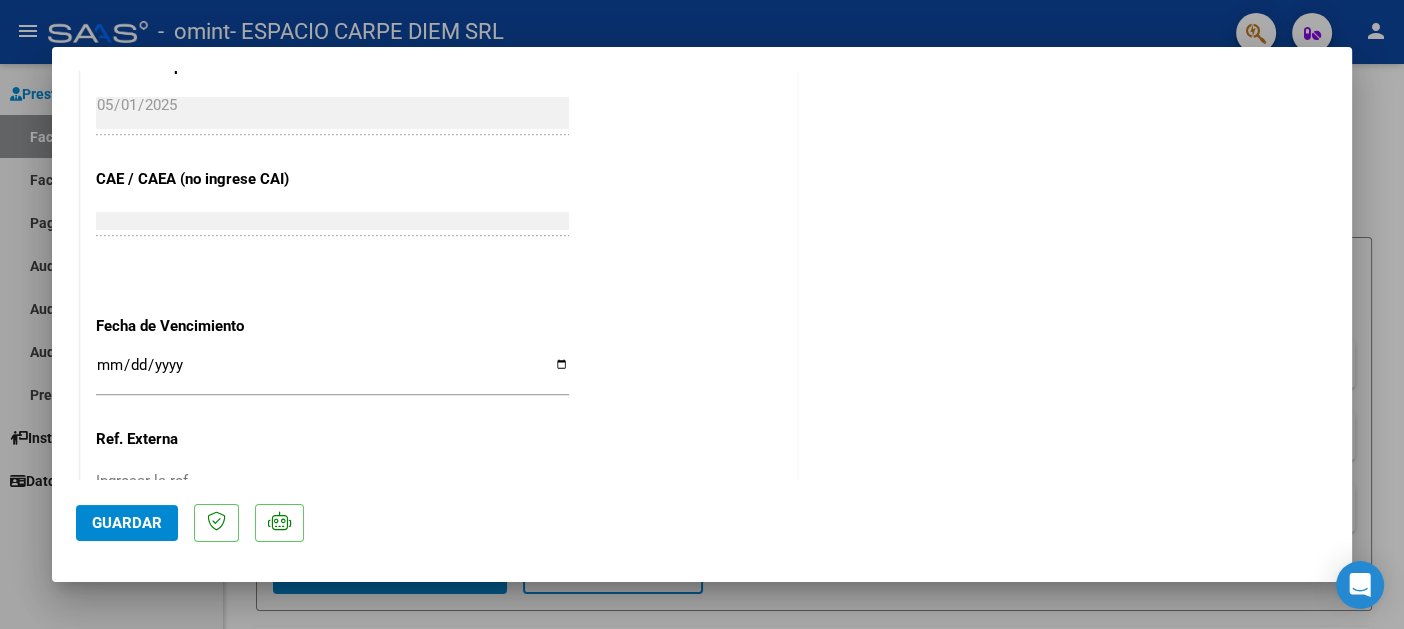 scroll, scrollTop: 1377, scrollLeft: 0, axis: vertical 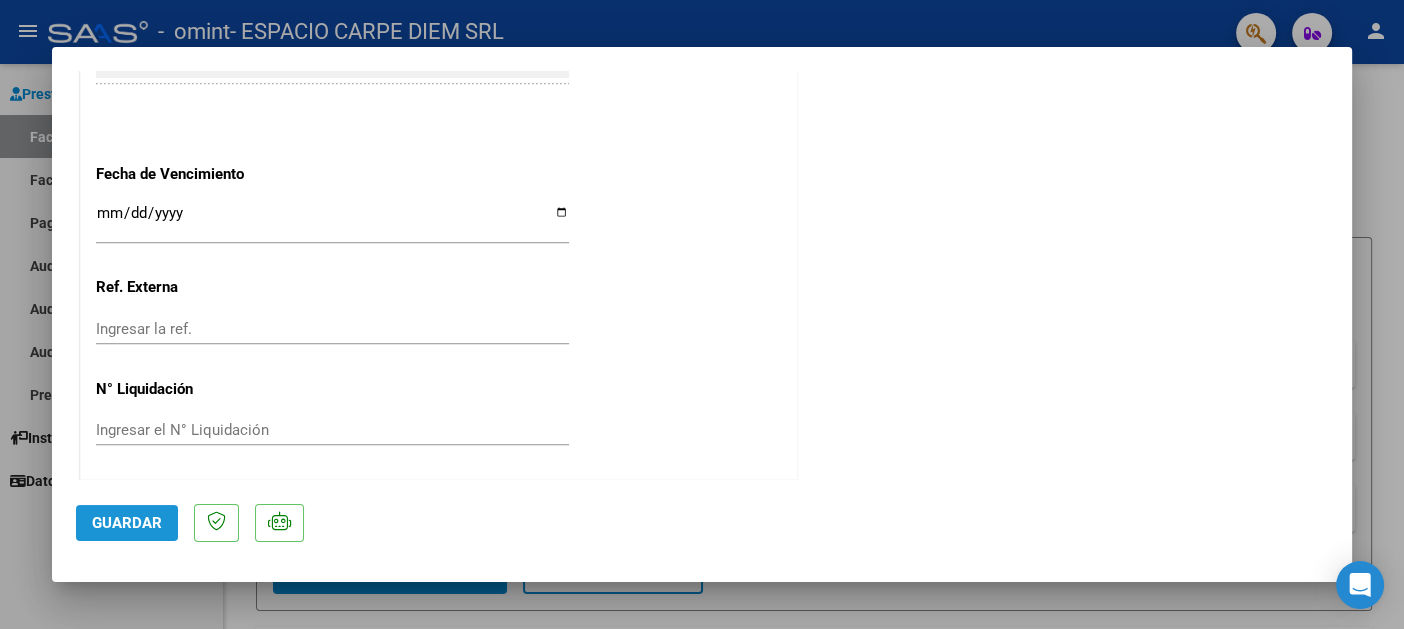 click on "Guardar" 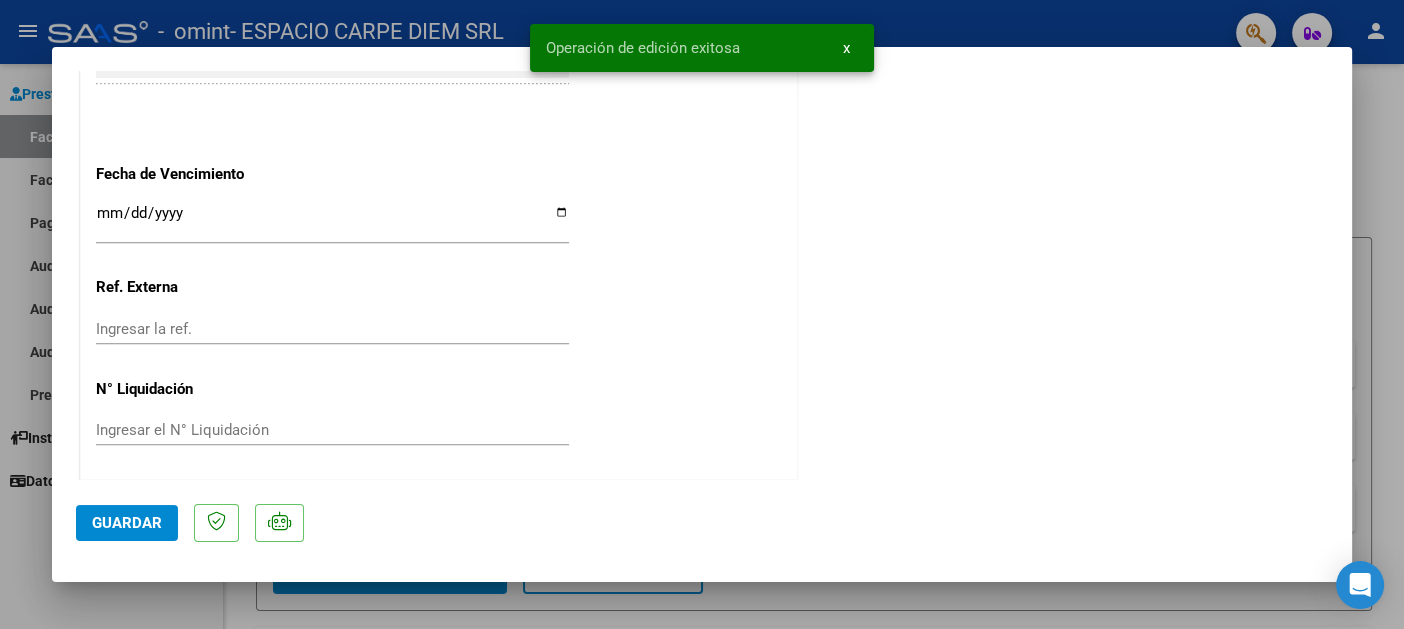 click at bounding box center [702, 314] 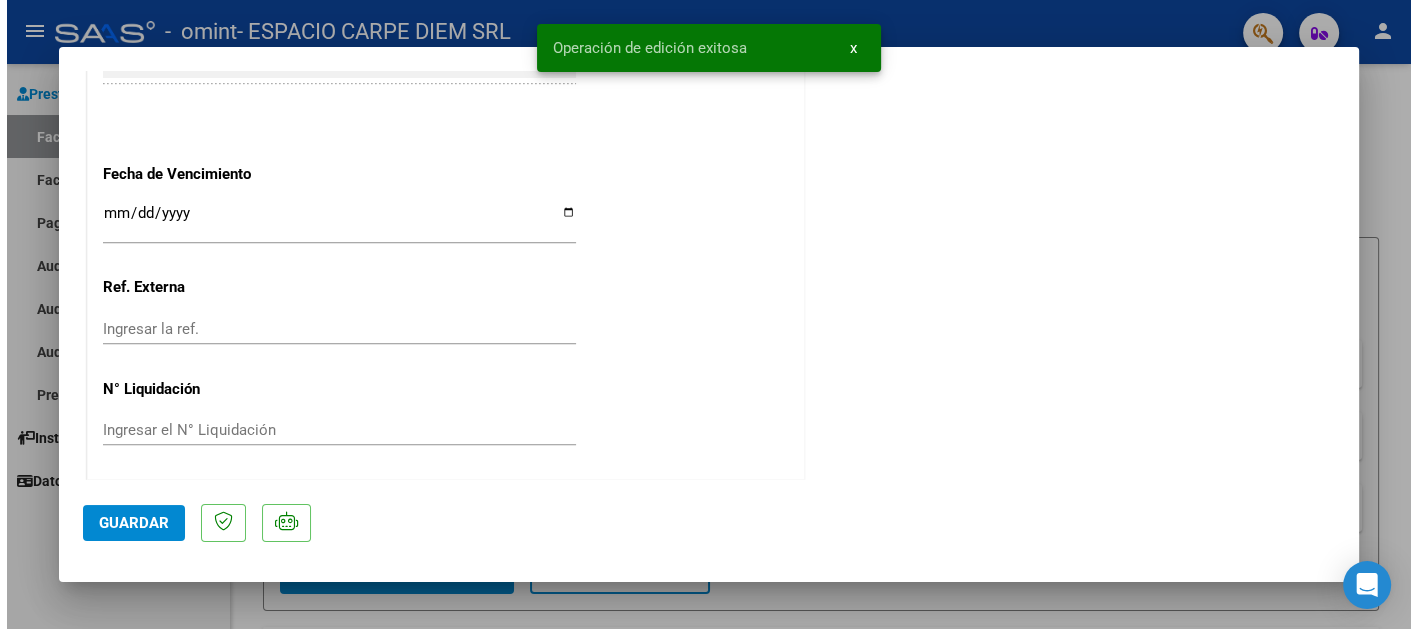 scroll, scrollTop: 0, scrollLeft: 0, axis: both 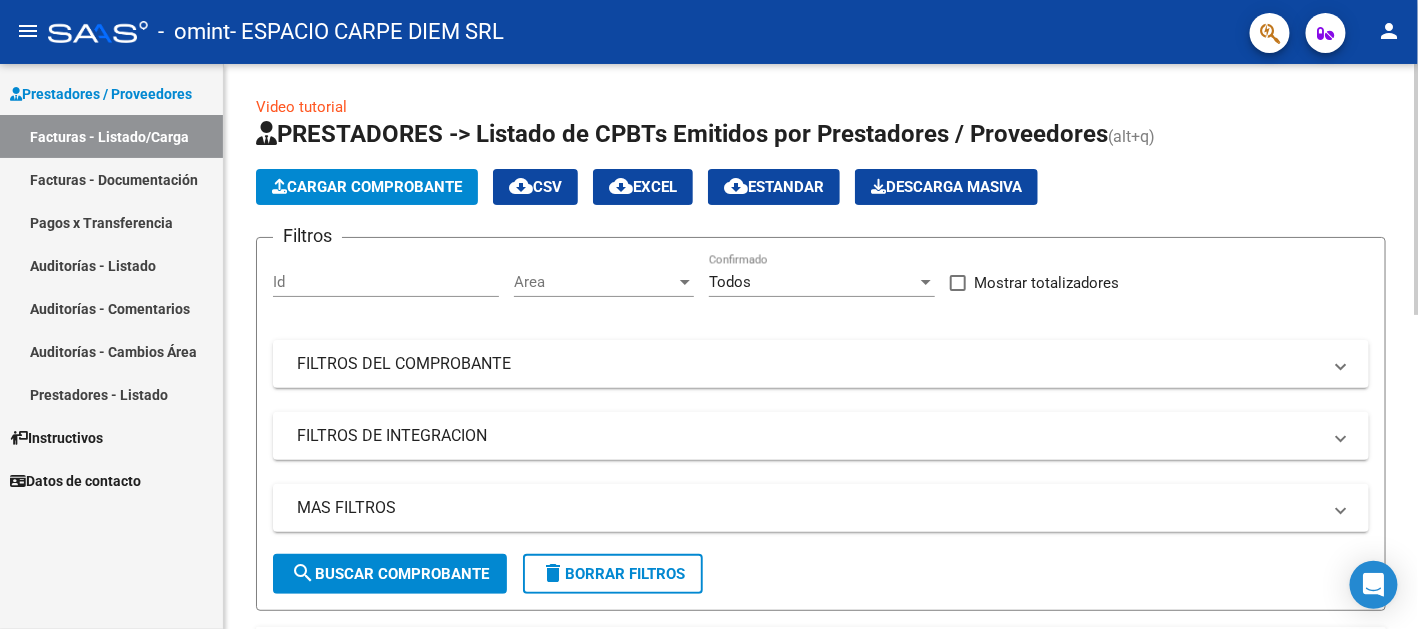 click on "Cargar Comprobante" 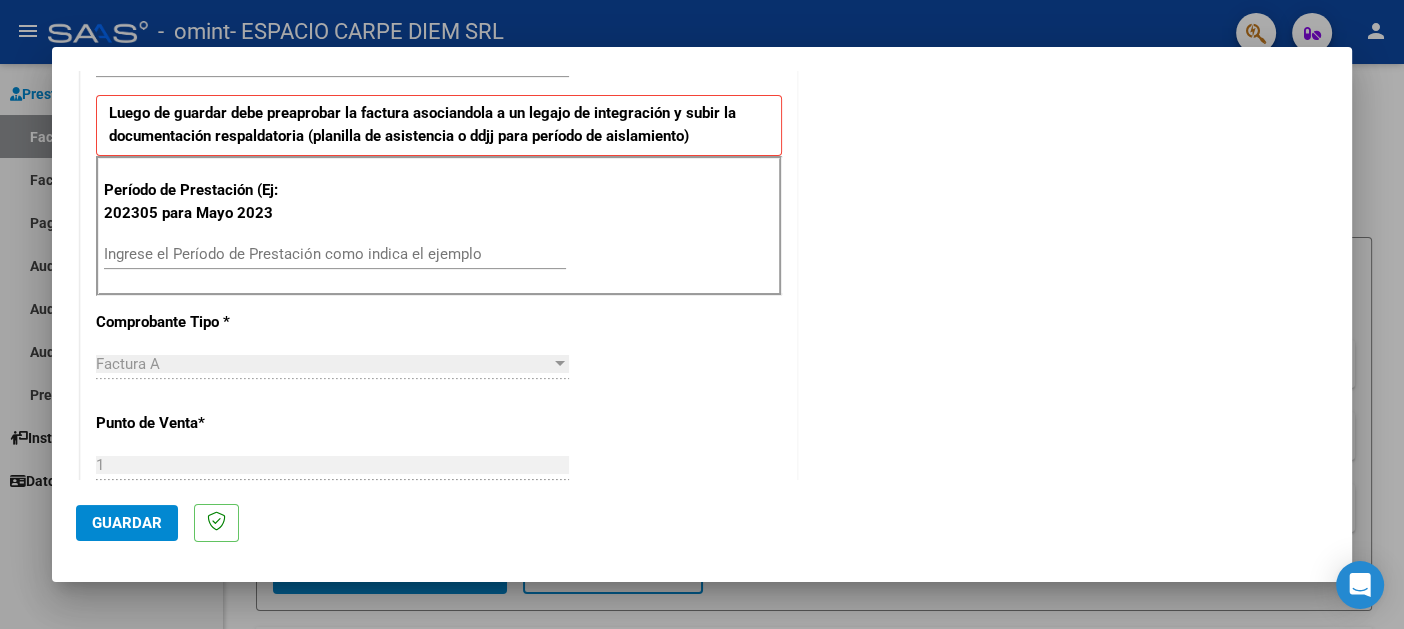 scroll, scrollTop: 499, scrollLeft: 0, axis: vertical 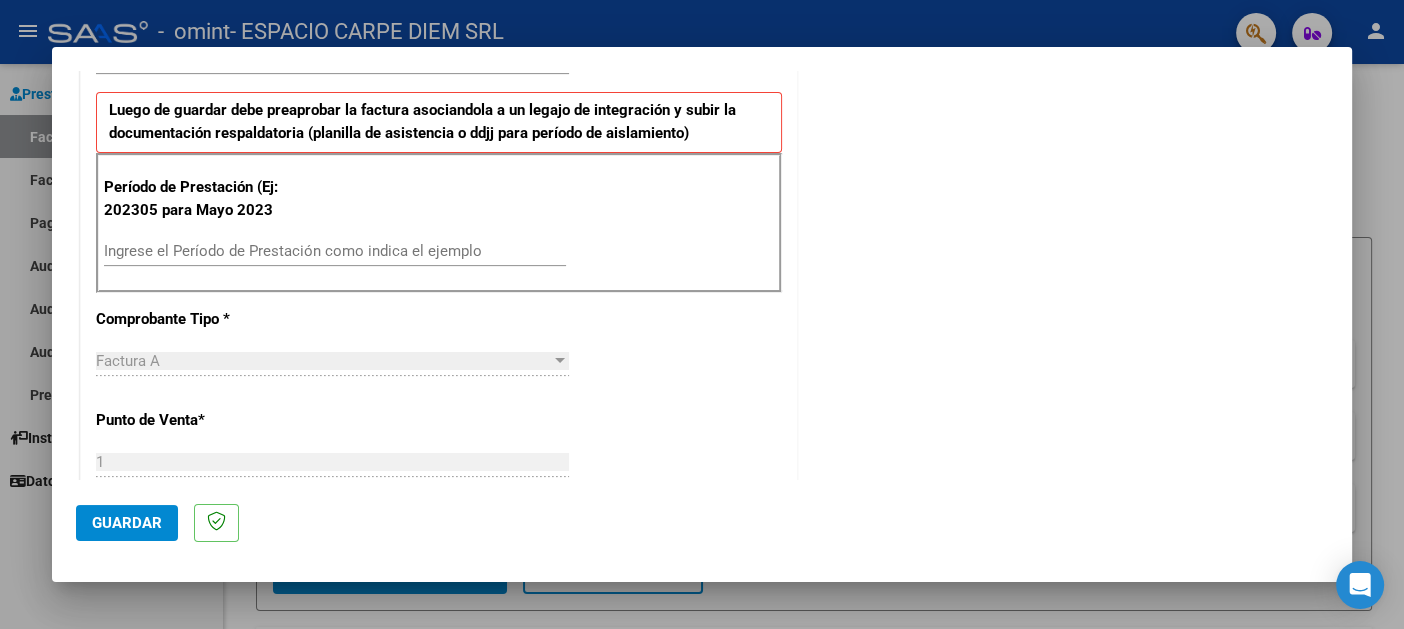 click on "Ingrese el Período de Prestación como indica el ejemplo" at bounding box center [335, 251] 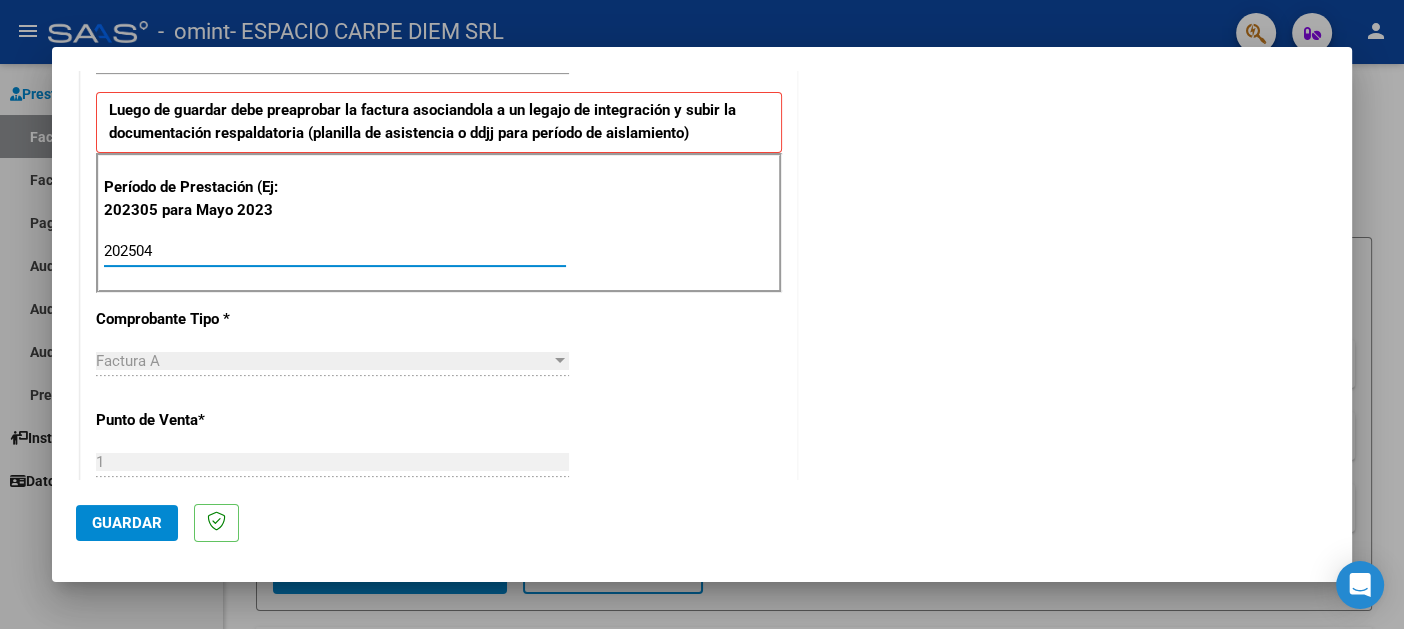 type on "202504" 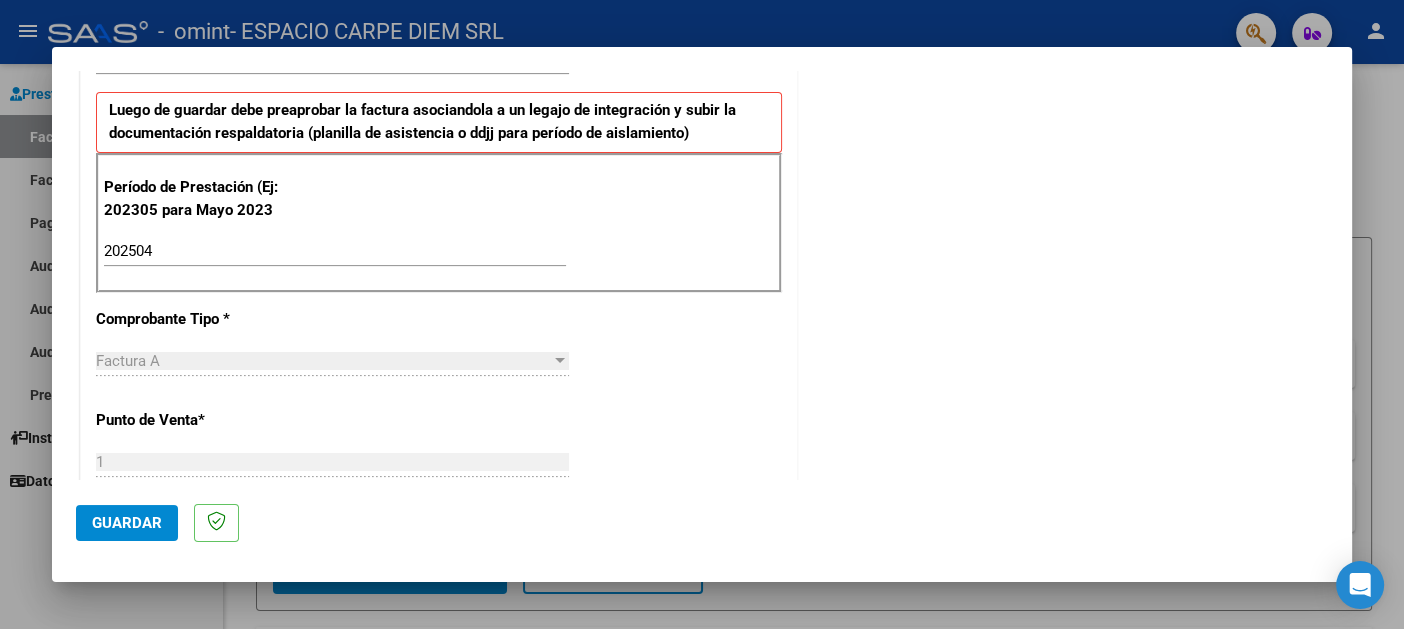 click on "CUIT  *   [CUIT] Ingresar CUIT  ANALISIS PRESTADOR  Area destinado * Integración Seleccionar Area Luego de guardar debe preaprobar la factura asociandola a un legajo de integración y subir la documentación respaldatoria (planilla de asistencia o ddjj para período de aislamiento)  Período de Prestación (Ej: 202305 para Mayo 2023    202504 Ingrese el Período de Prestación como indica el ejemplo   Comprobante Tipo * Factura A Seleccionar Tipo Punto de Venta  *   1 Ingresar el Nro.  Número  *   1680 Ingresar el Nro.  Monto  *   $ 433.482,44 Ingresar el monto  Fecha del Cpbt.  *   2025-05-01 Ingresar la fecha  CAE / CAEA (no ingrese CAI)    75185714167500 Ingresar el CAE o CAEA (no ingrese CAI)  Fecha de Vencimiento    Ingresar la fecha  Ref. Externa    Ingresar la ref.  N° Liquidación    Ingresar el N° Liquidación" at bounding box center [439, 555] 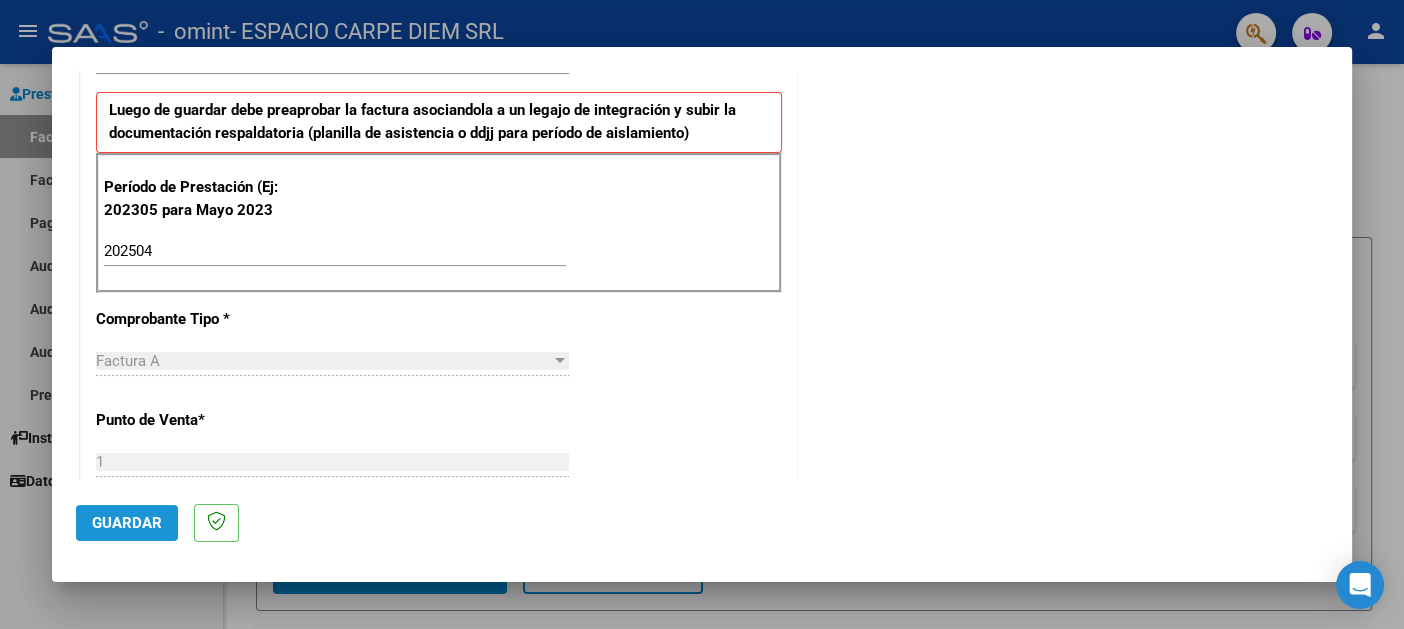 click on "Guardar" 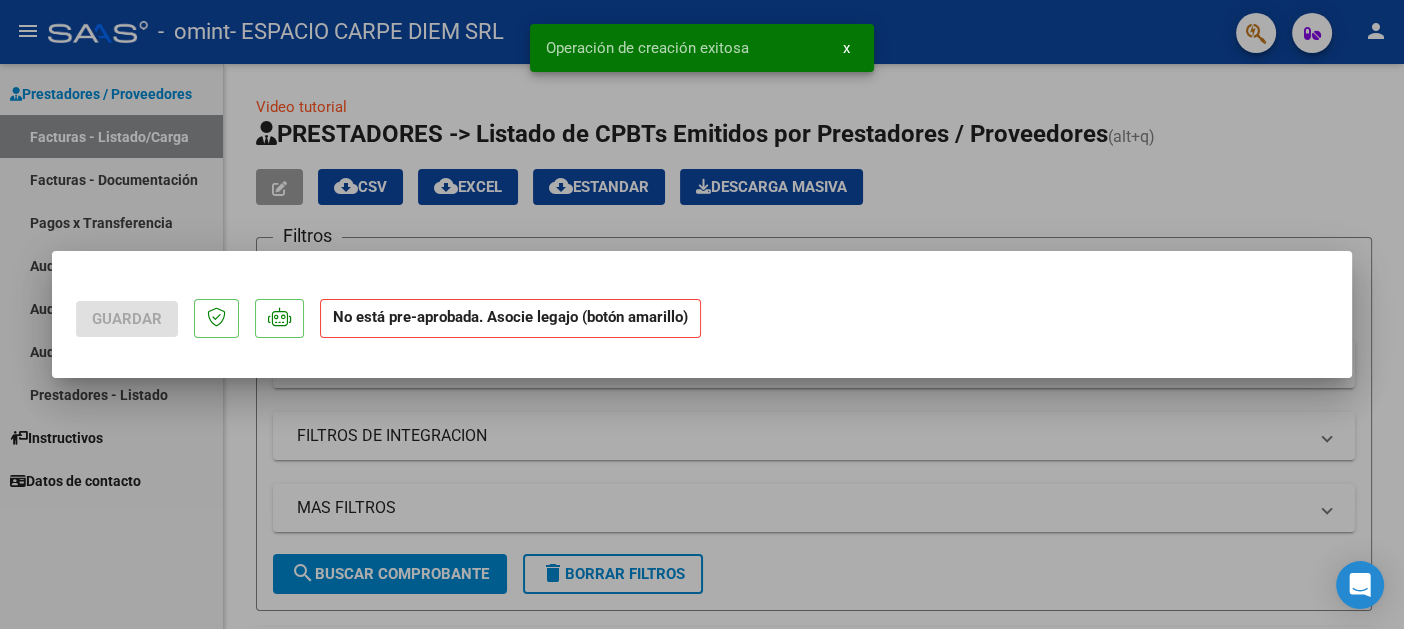 scroll, scrollTop: 0, scrollLeft: 0, axis: both 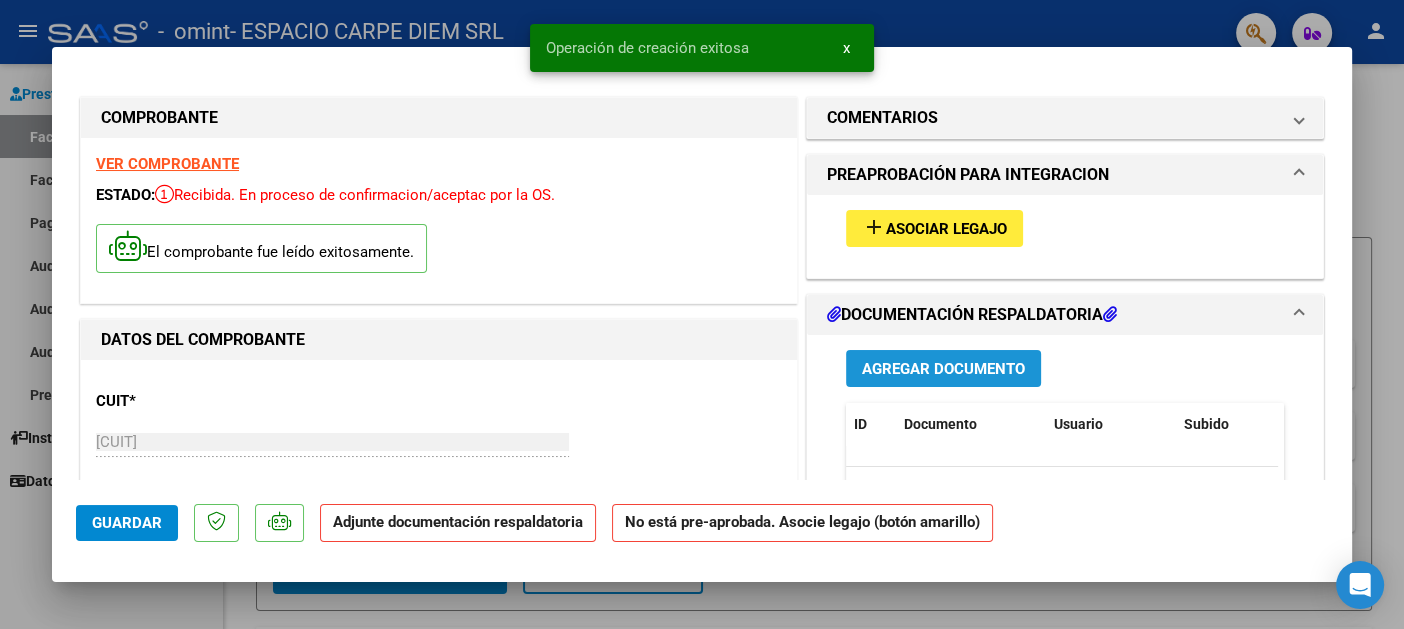 click on "Agregar Documento" at bounding box center [943, 369] 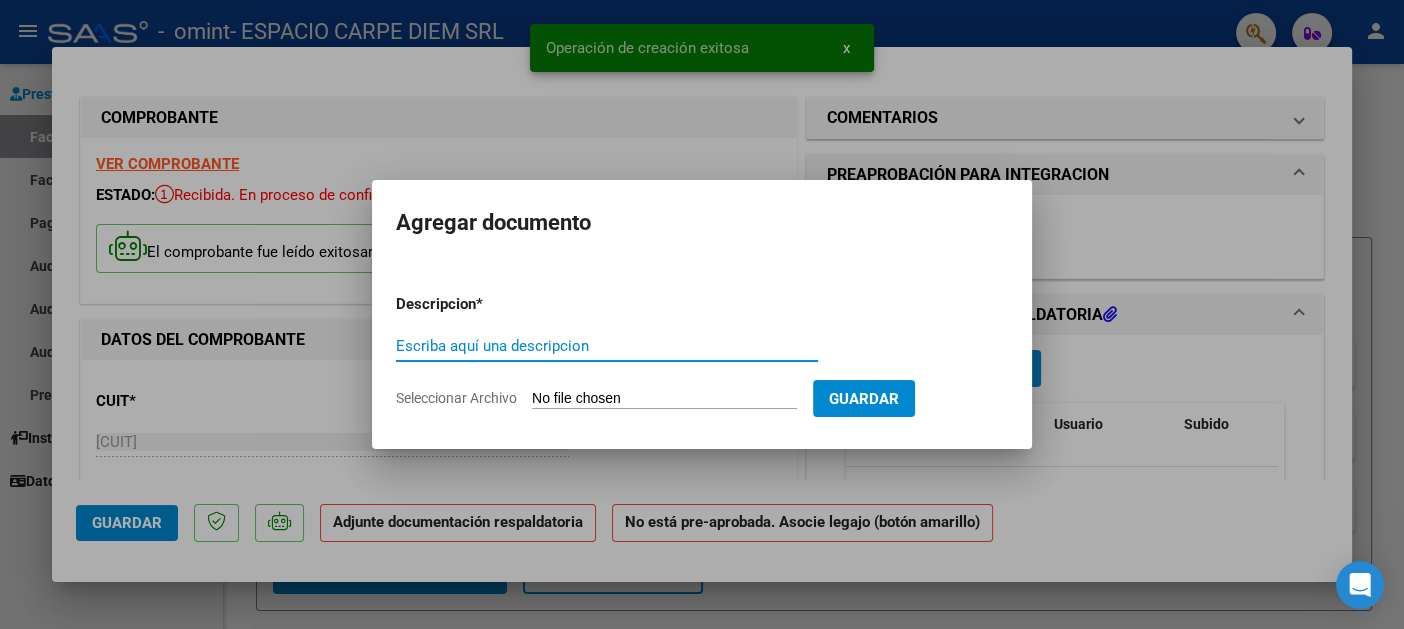 click on "Seleccionar Archivo" at bounding box center [664, 399] 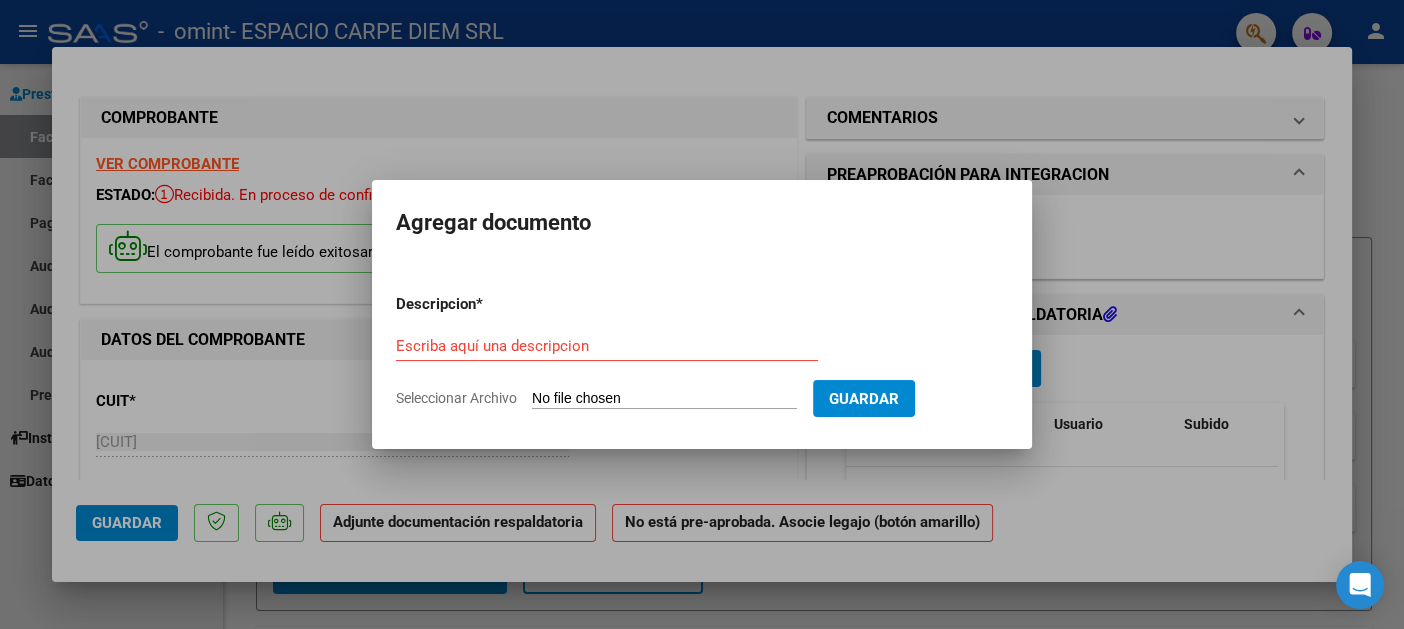 type on "C:\fakepath\[LAST] - Pres + Aut ABR25.pdf" 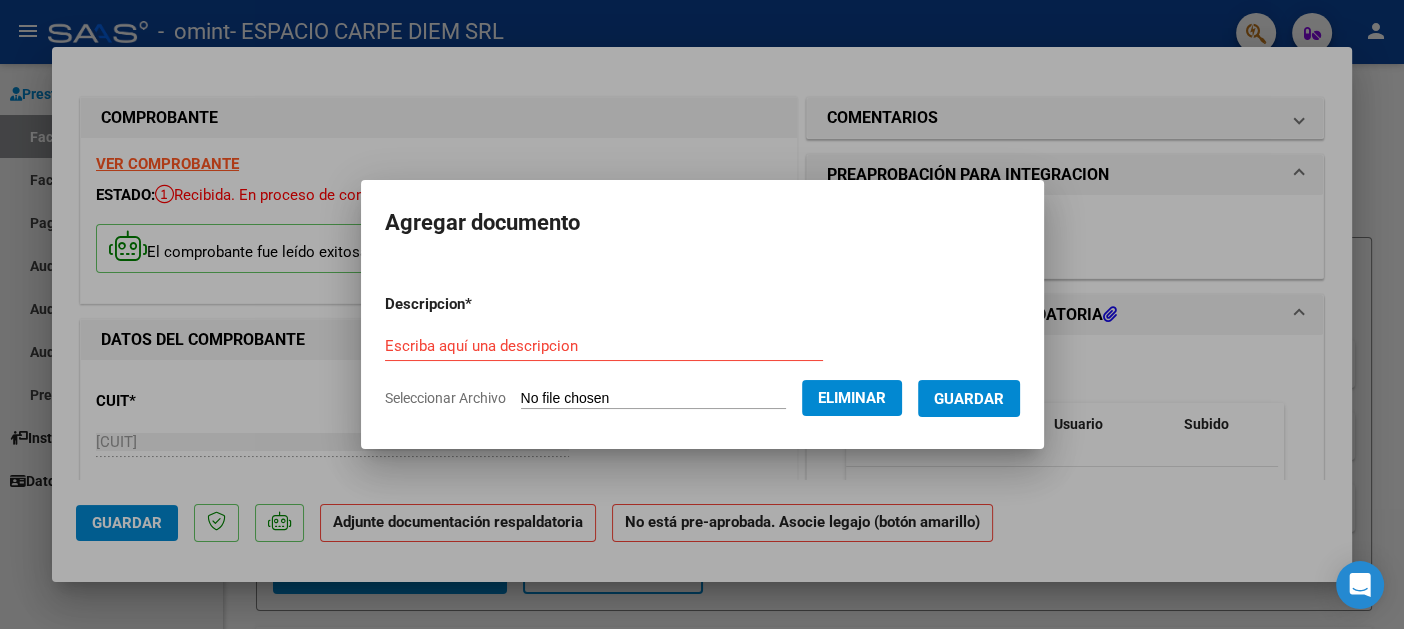 click on "Escriba aquí una descripcion" at bounding box center (604, 346) 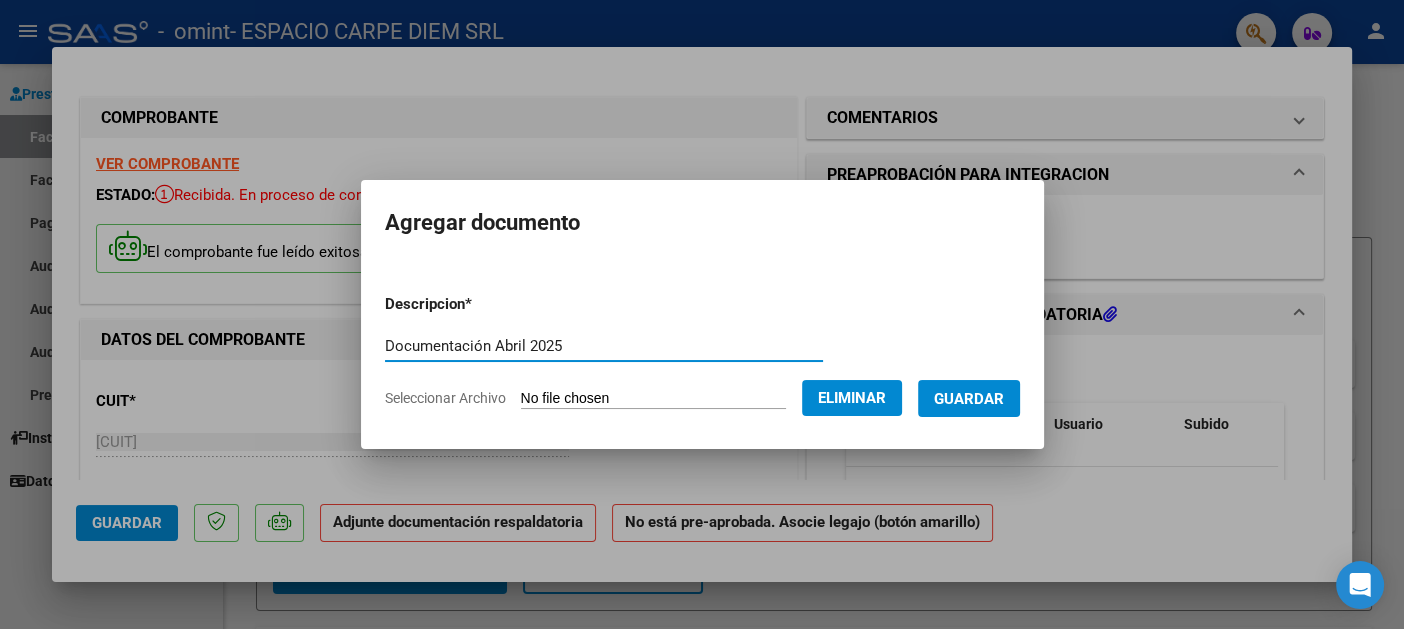 type on "Documentación Abril 2025" 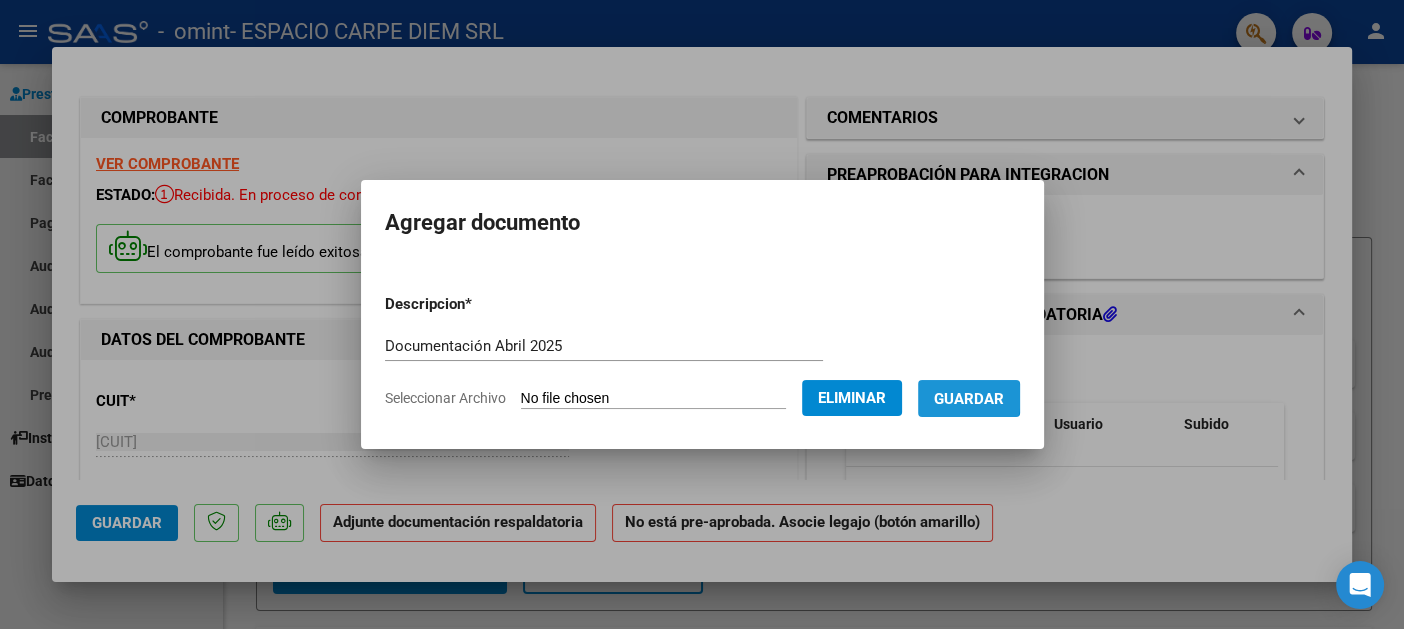 click on "Guardar" at bounding box center (969, 399) 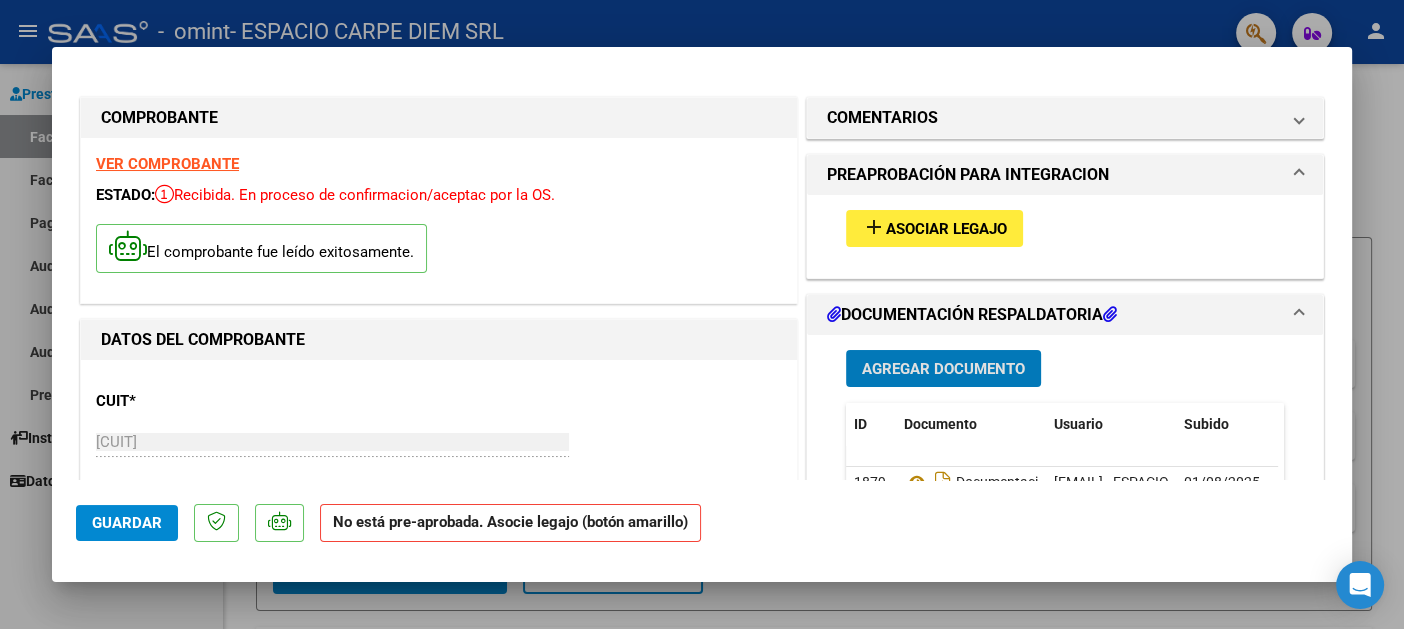 click on "Asociar Legajo" at bounding box center [946, 229] 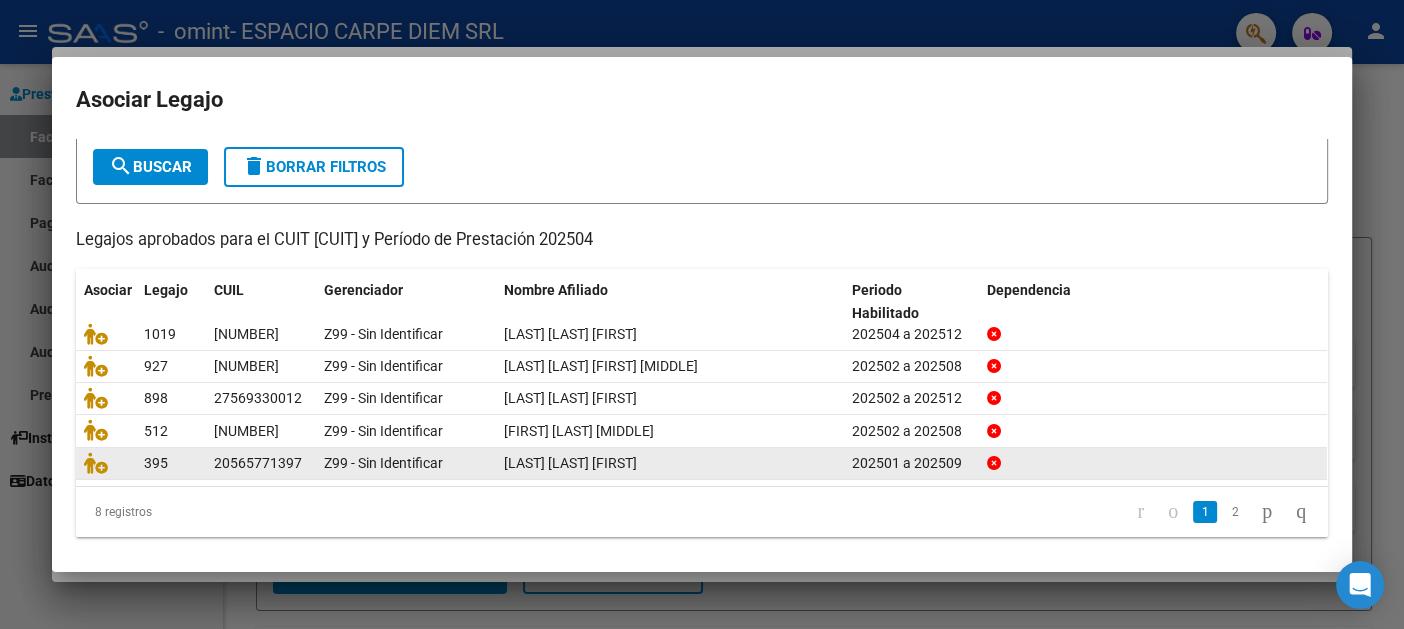 scroll, scrollTop: 107, scrollLeft: 0, axis: vertical 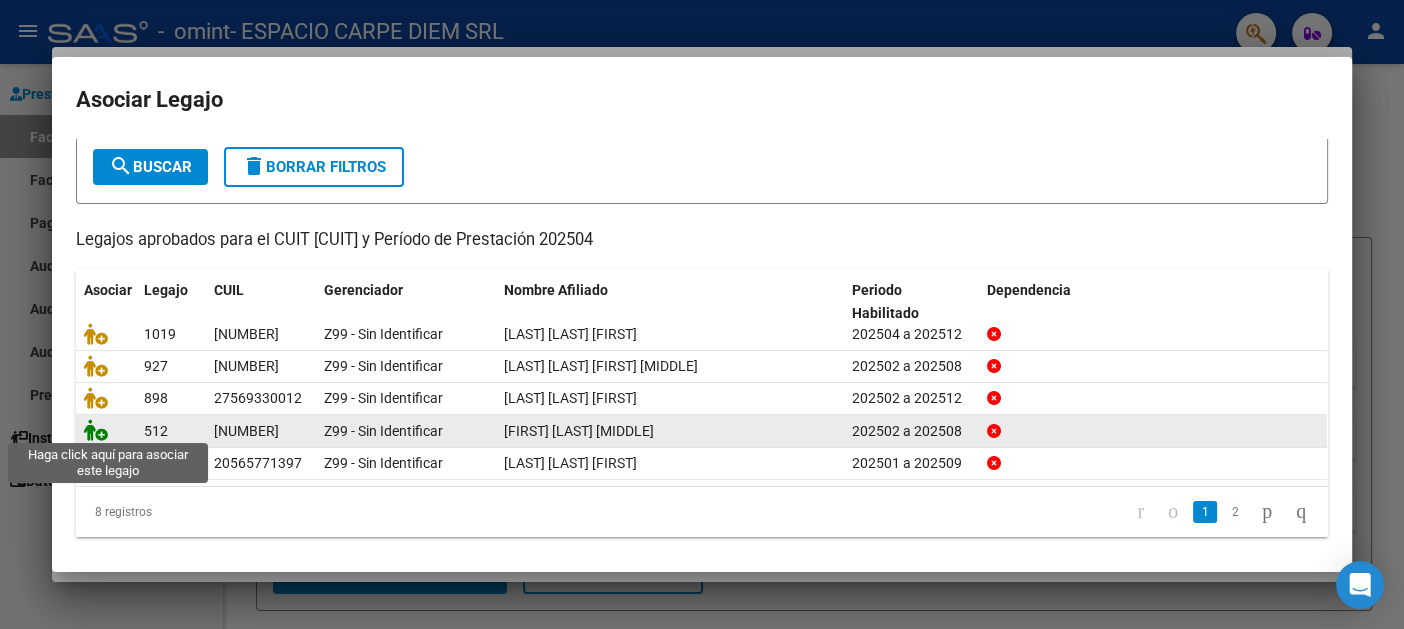 click 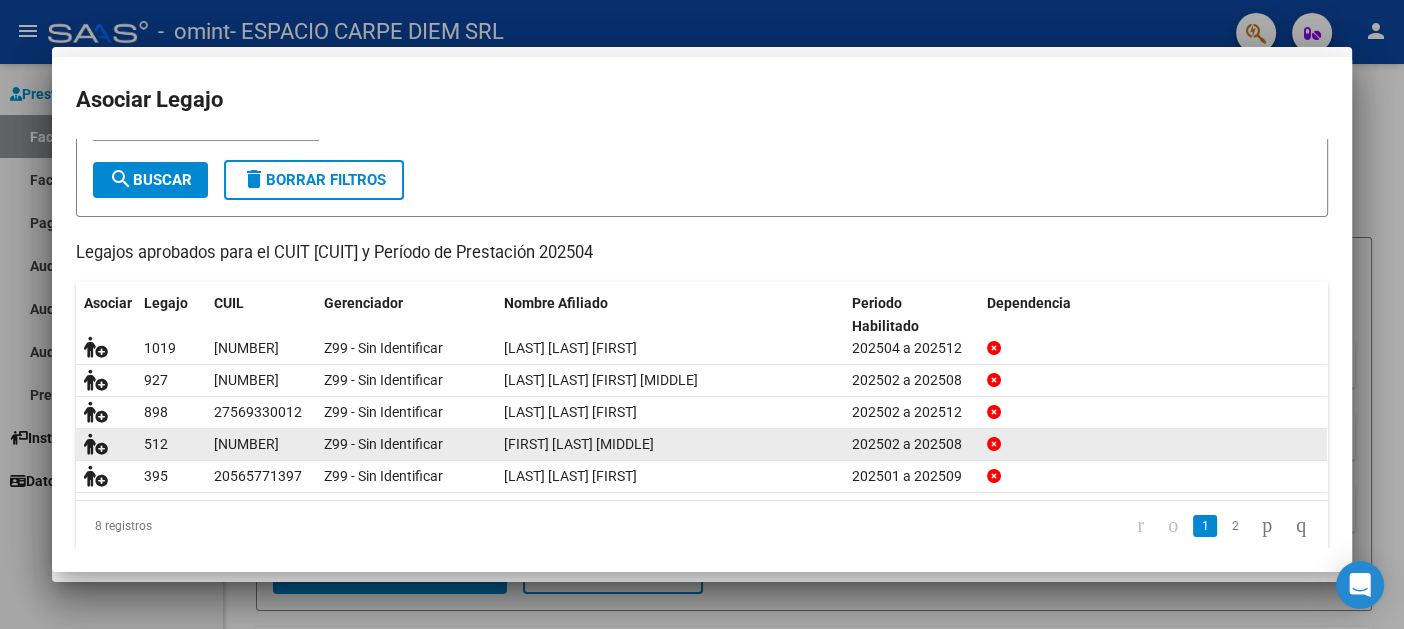 scroll, scrollTop: 0, scrollLeft: 0, axis: both 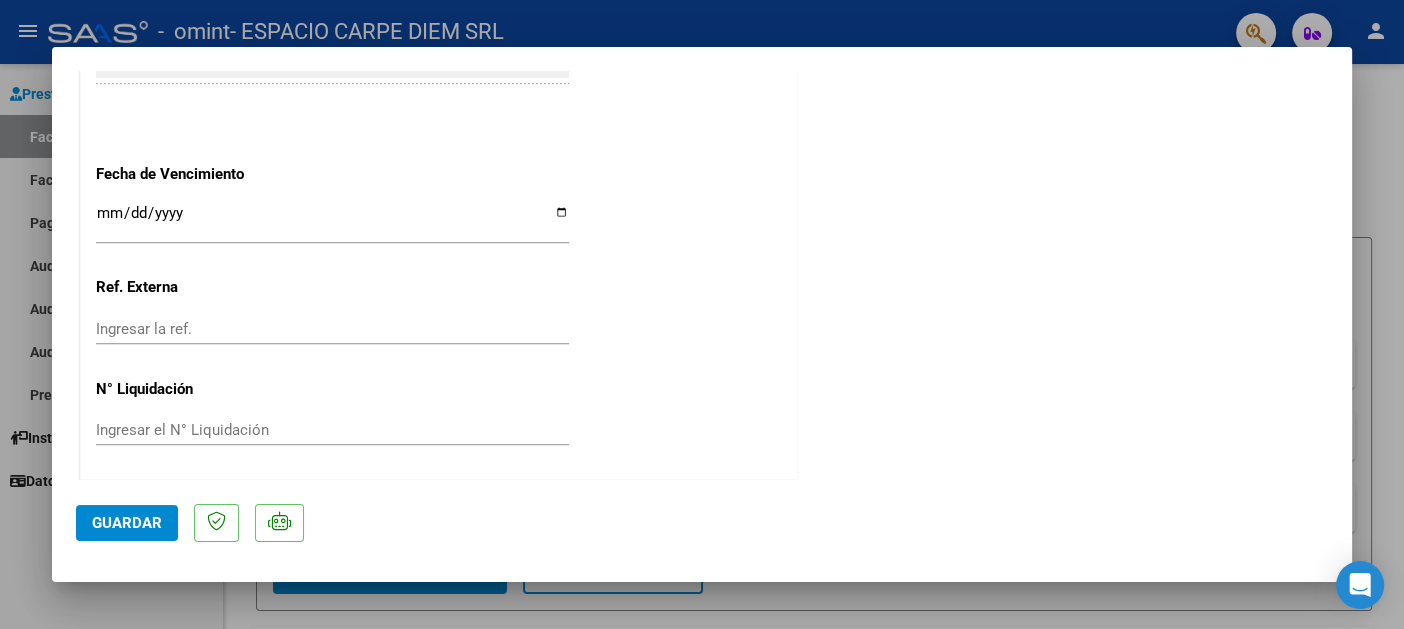 click on "Guardar" 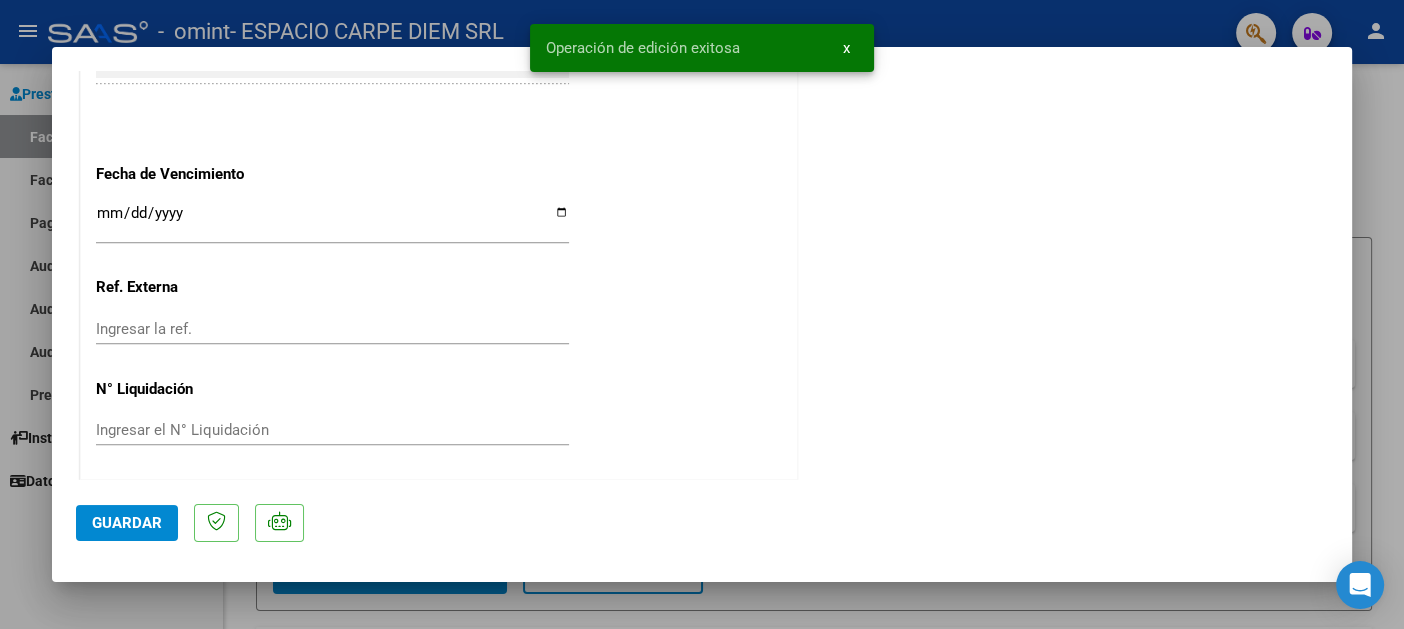 click at bounding box center [702, 314] 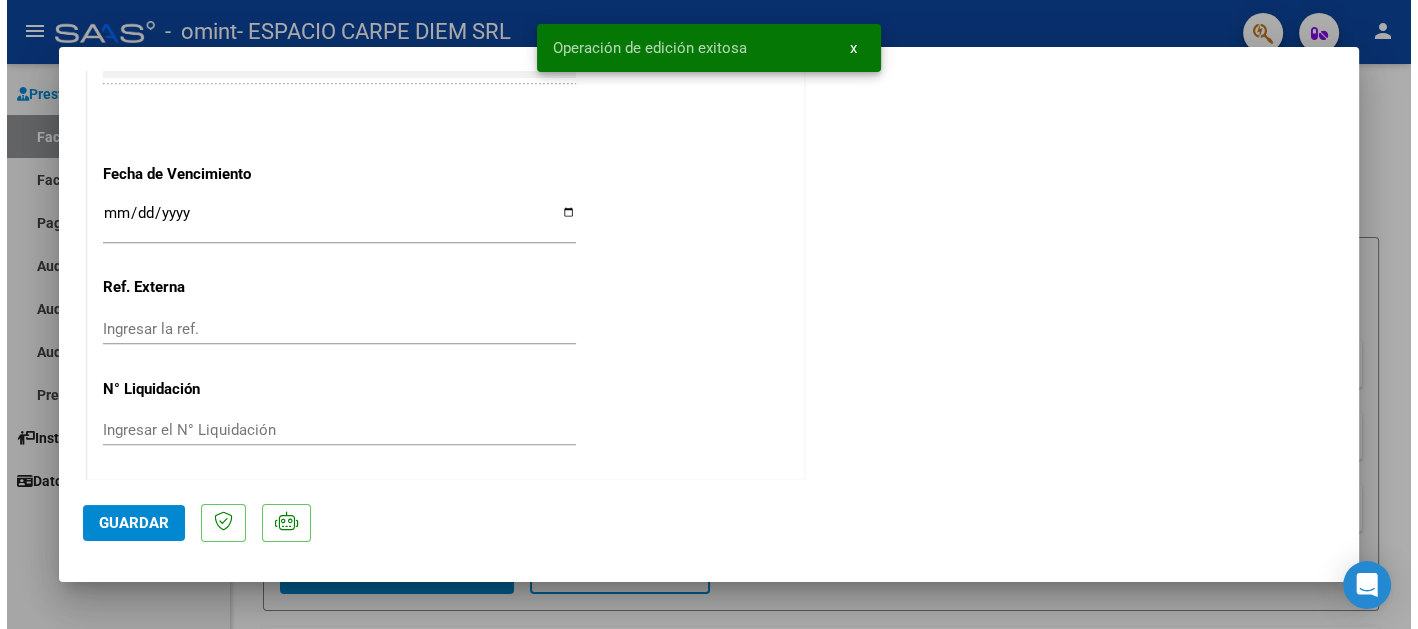 scroll, scrollTop: 0, scrollLeft: 0, axis: both 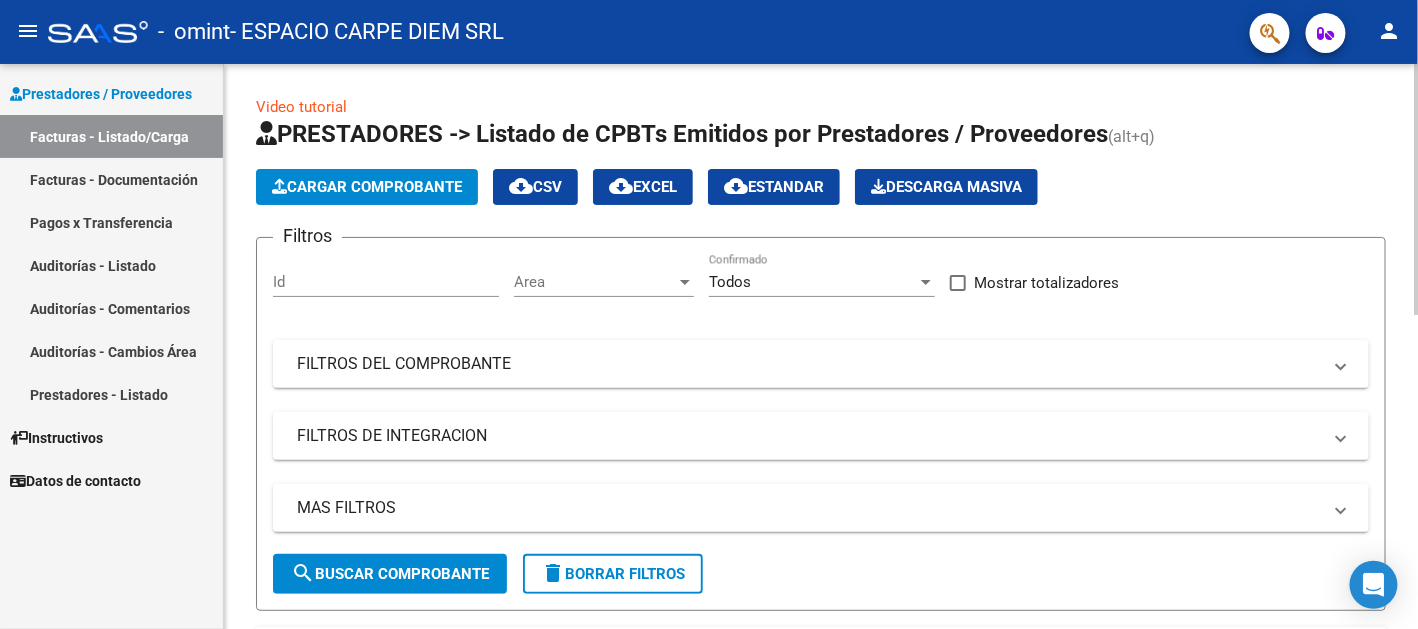 click on "Cargar Comprobante" 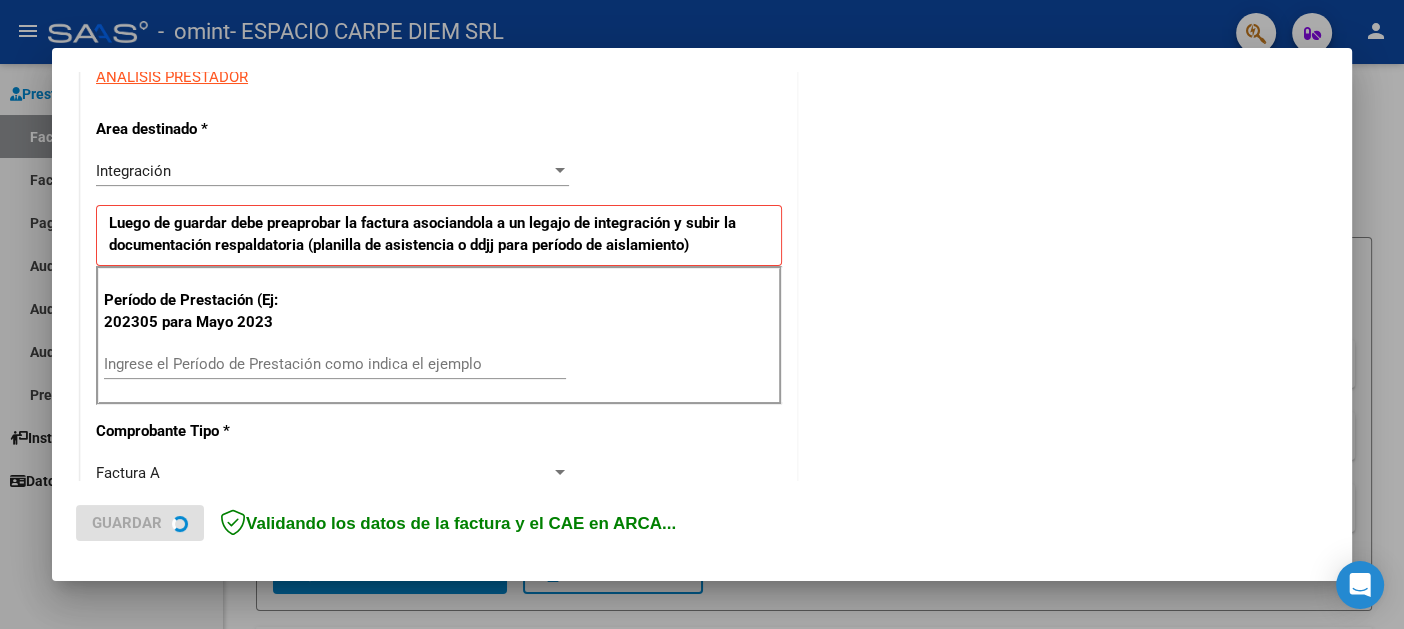 scroll, scrollTop: 499, scrollLeft: 0, axis: vertical 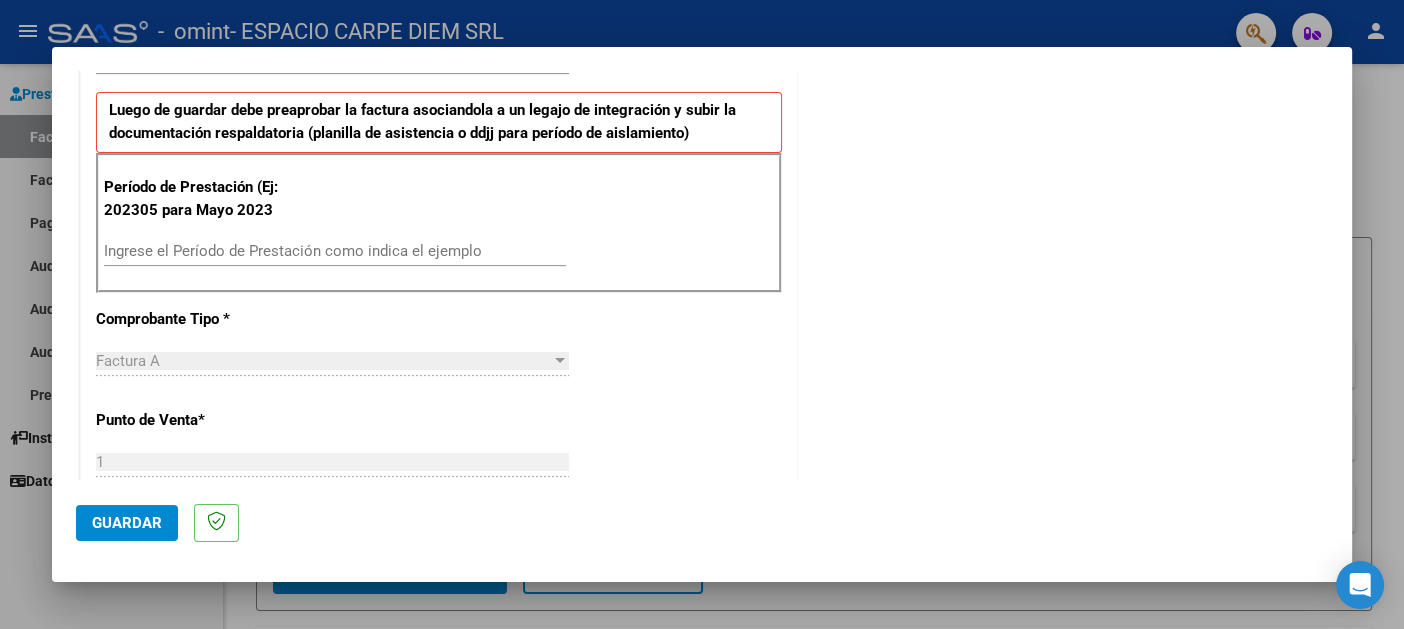 click on "Ingrese el Período de Prestación como indica el ejemplo" at bounding box center [335, 251] 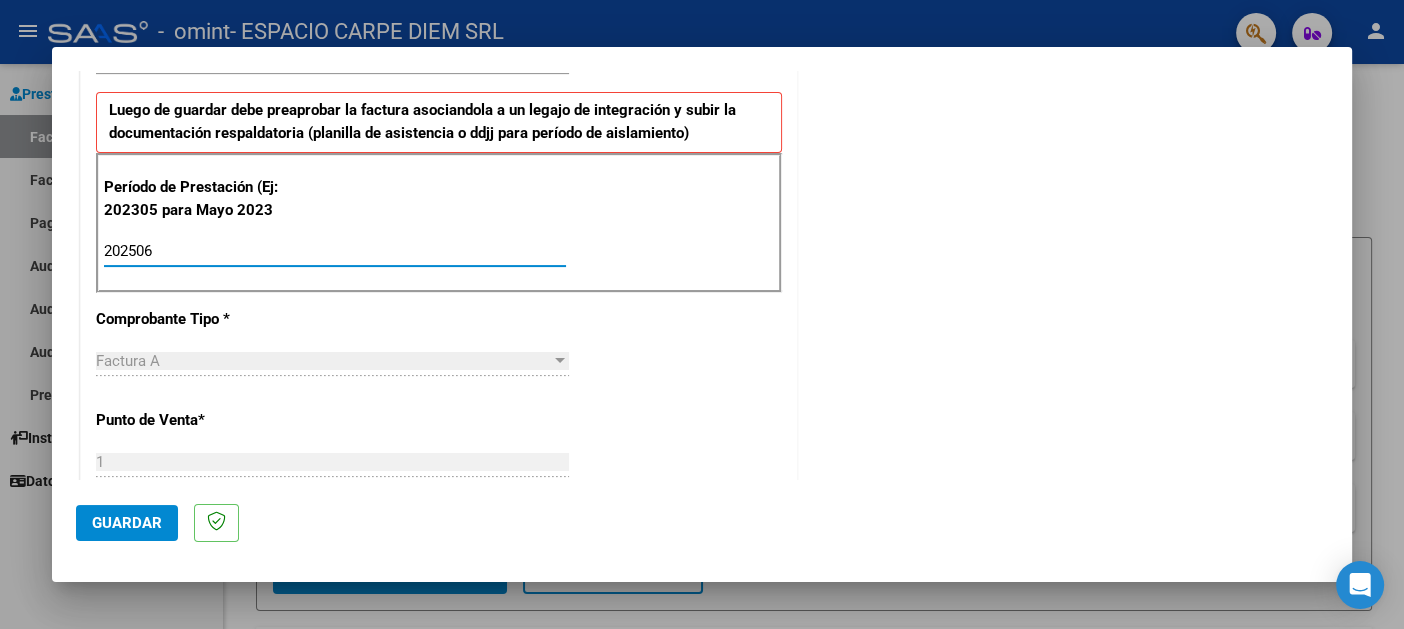 type on "202506" 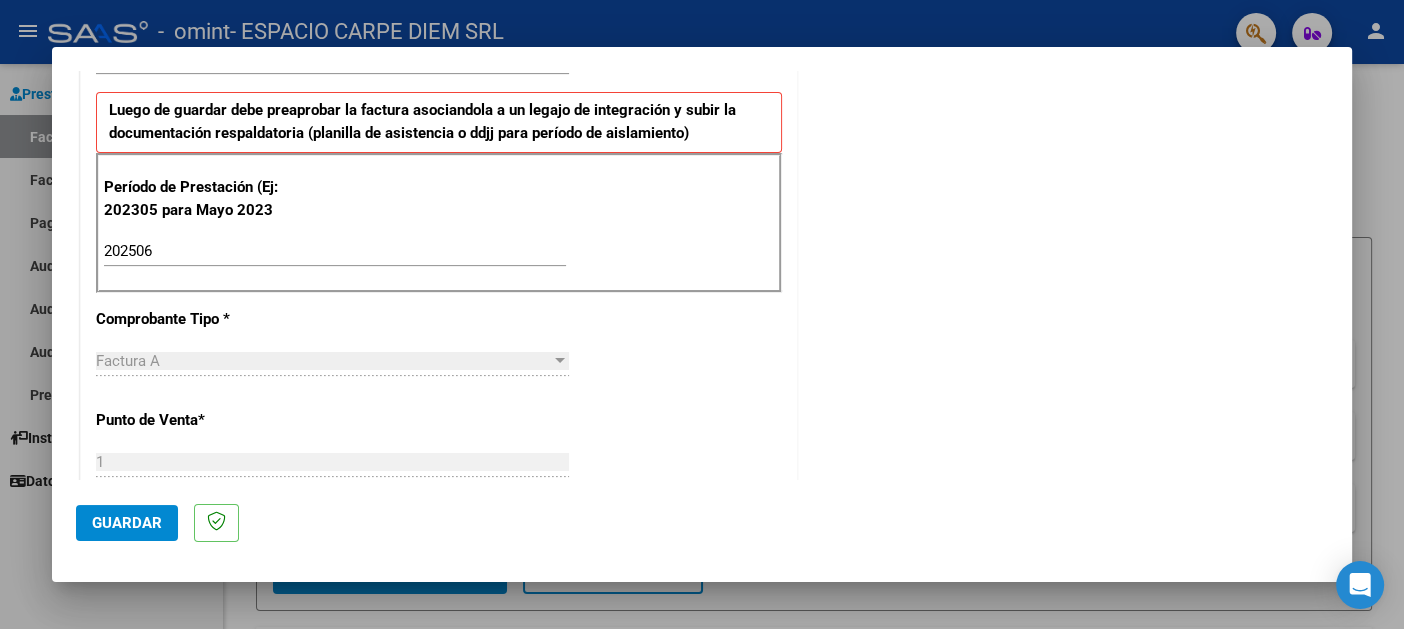 click on "CUIT  *   [CUIT] Ingresar CUIT  ANALISIS PRESTADOR  Area destinado * Integración Seleccionar Area Luego de guardar debe preaprobar la factura asociandola a un legajo de integración y subir la documentación respaldatoria (planilla de asistencia o ddjj para período de aislamiento)  Período de Prestación (Ej: 202305 para Mayo 2023    202506 Ingrese el Período de Prestación como indica el ejemplo   Comprobante Tipo * Factura A Seleccionar Tipo Punto de Venta  *   1 Ingresar el Nro.  Número  *   2033 Ingresar el Nro.  Monto  *   $ 435.376,56 Ingresar el monto  Fecha del Cpbt.  *   2025-08-01 Ingresar la fecha  CAE / CAEA (no ingrese CAI)    75315684308271 Ingresar el CAE o CAEA (no ingrese CAI)  Fecha de Vencimiento    Ingresar la fecha  Ref. Externa    Ingresar la ref.  N° Liquidación    Ingresar el N° Liquidación" at bounding box center [439, 555] 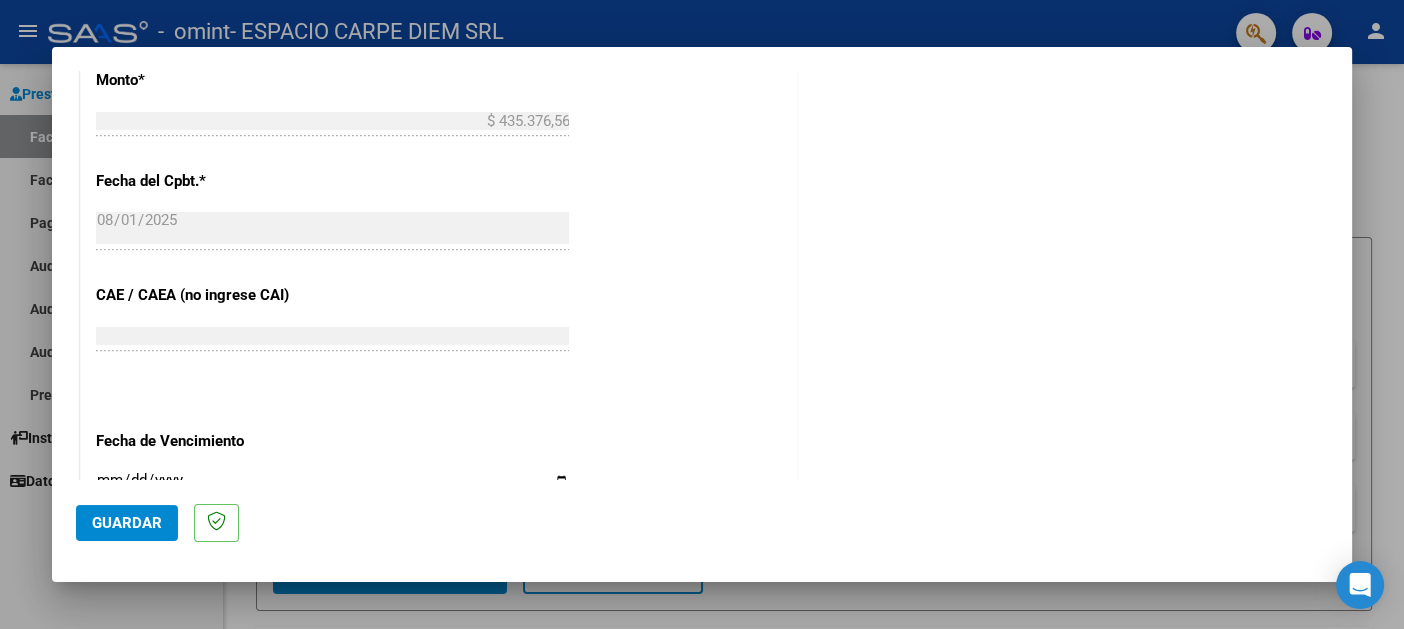 scroll, scrollTop: 1309, scrollLeft: 0, axis: vertical 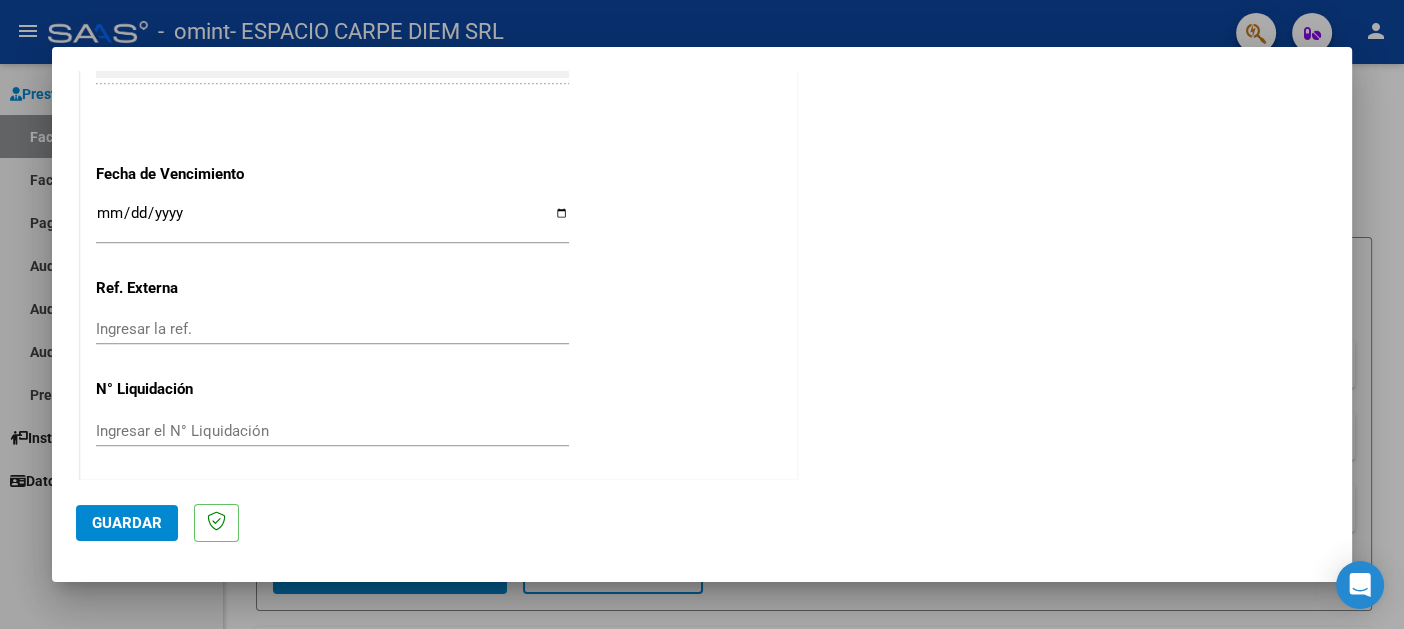 click on "Guardar" 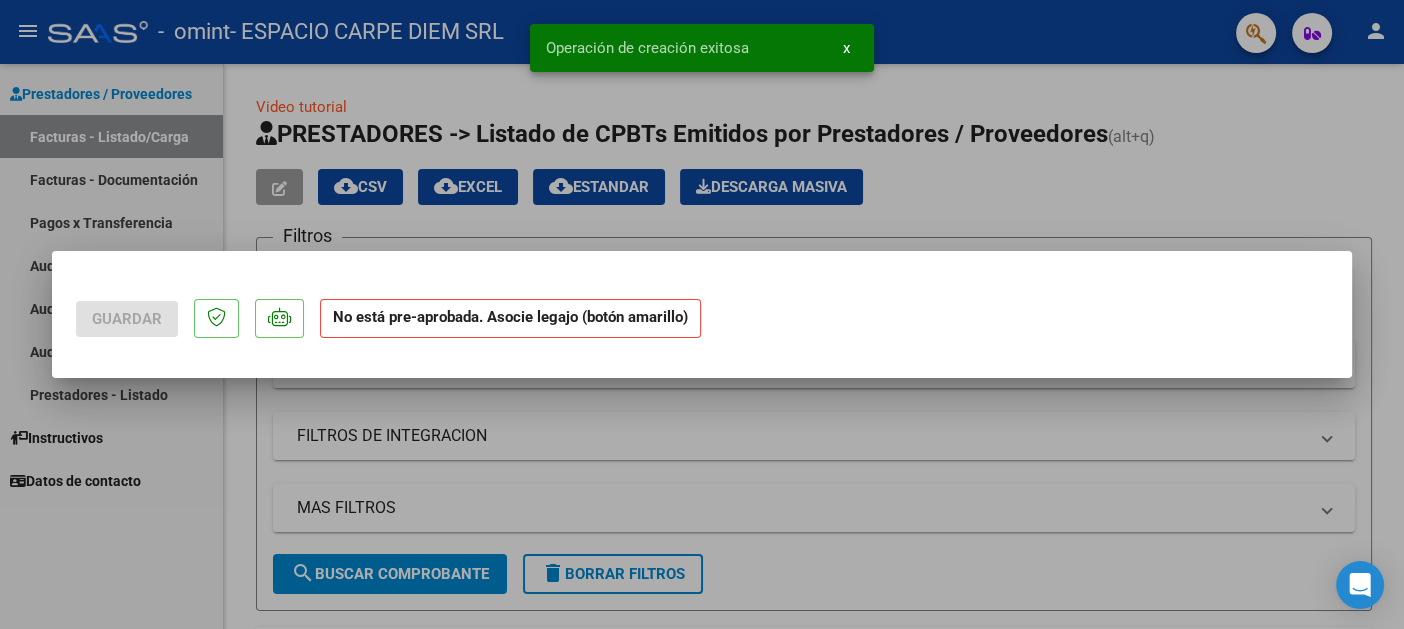 scroll, scrollTop: 0, scrollLeft: 0, axis: both 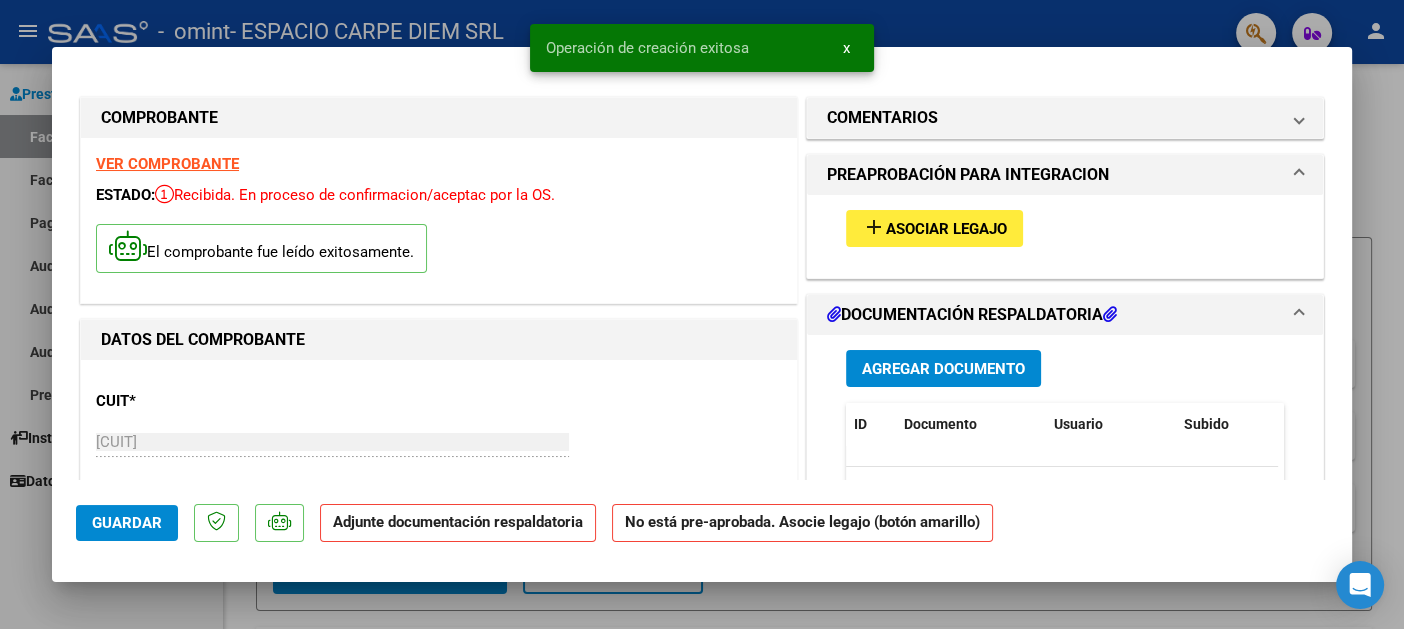 click on "Agregar Documento" at bounding box center (943, 369) 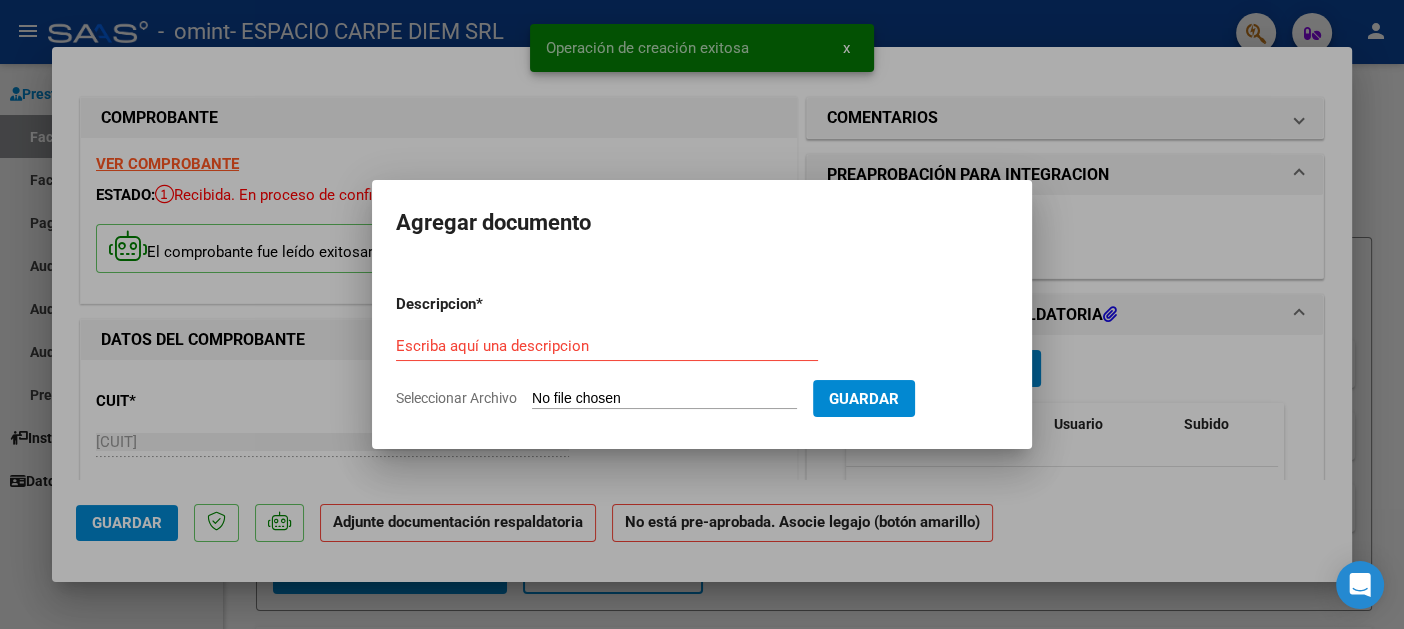 click on "Seleccionar Archivo" at bounding box center [664, 399] 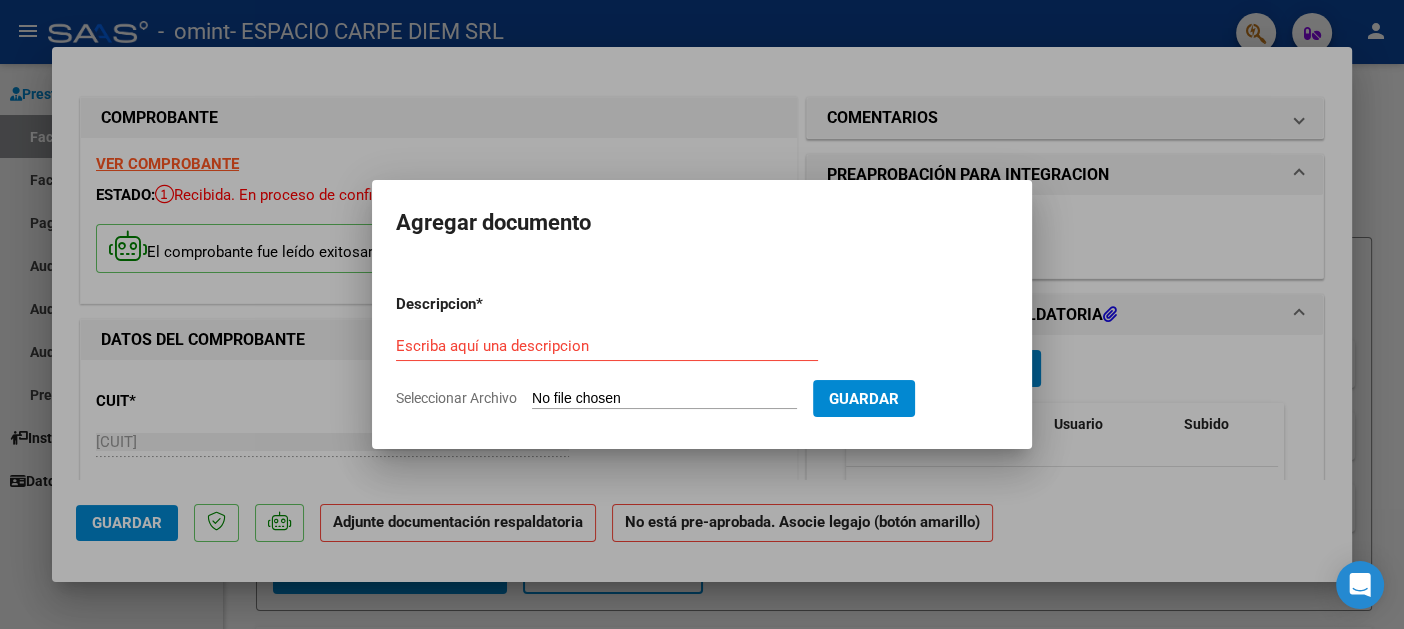 type on "C:\fakepath\[LAST] - Pres + Aut JUN25.pdf" 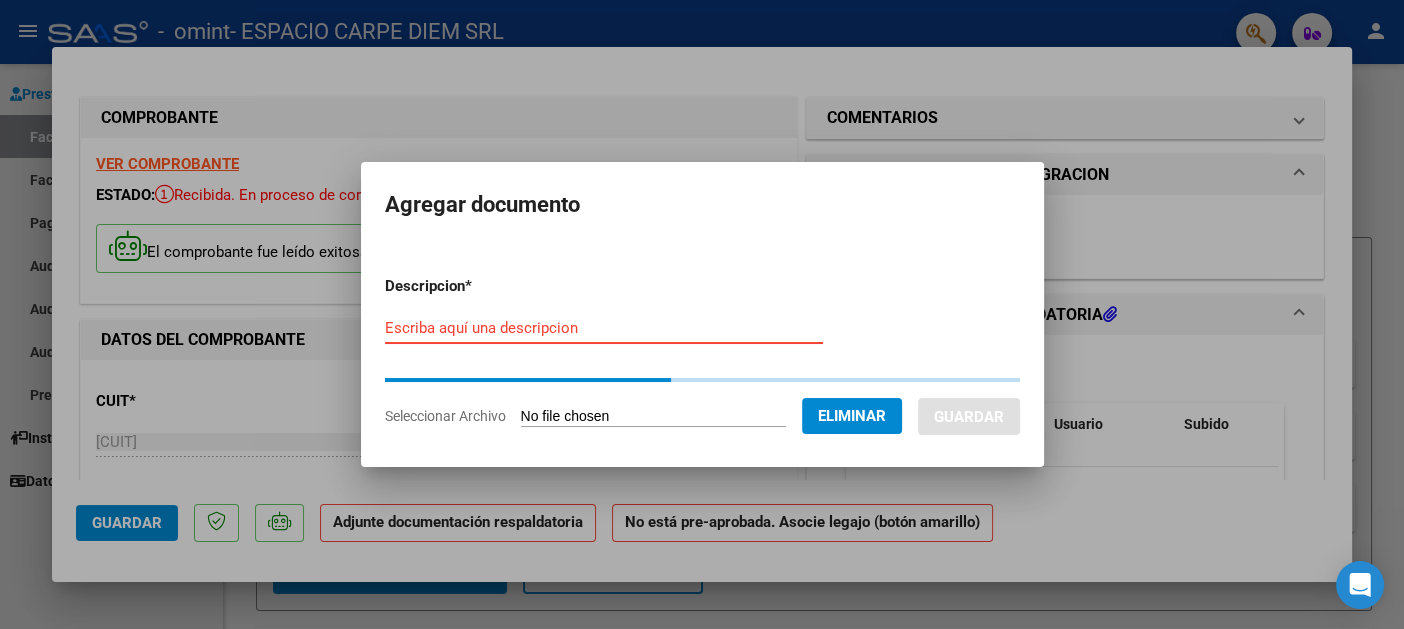 click on "Escriba aquí una descripcion" at bounding box center [604, 328] 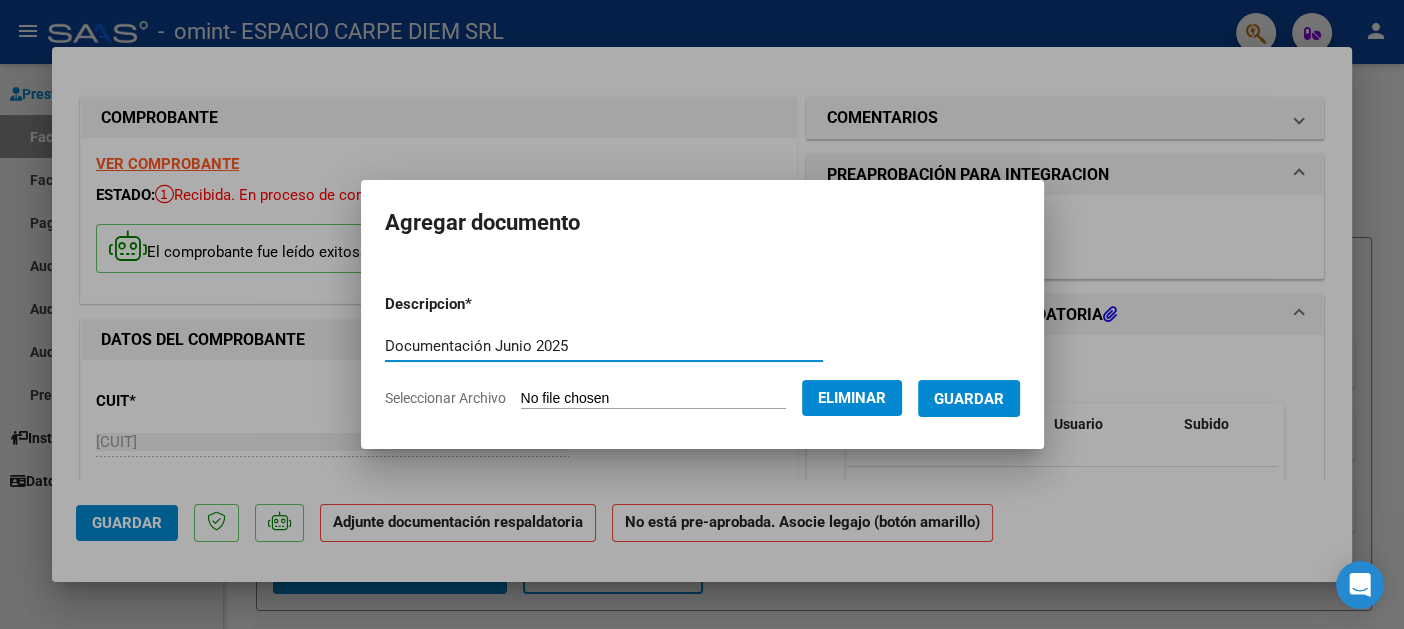 type on "Documentación Junio 2025" 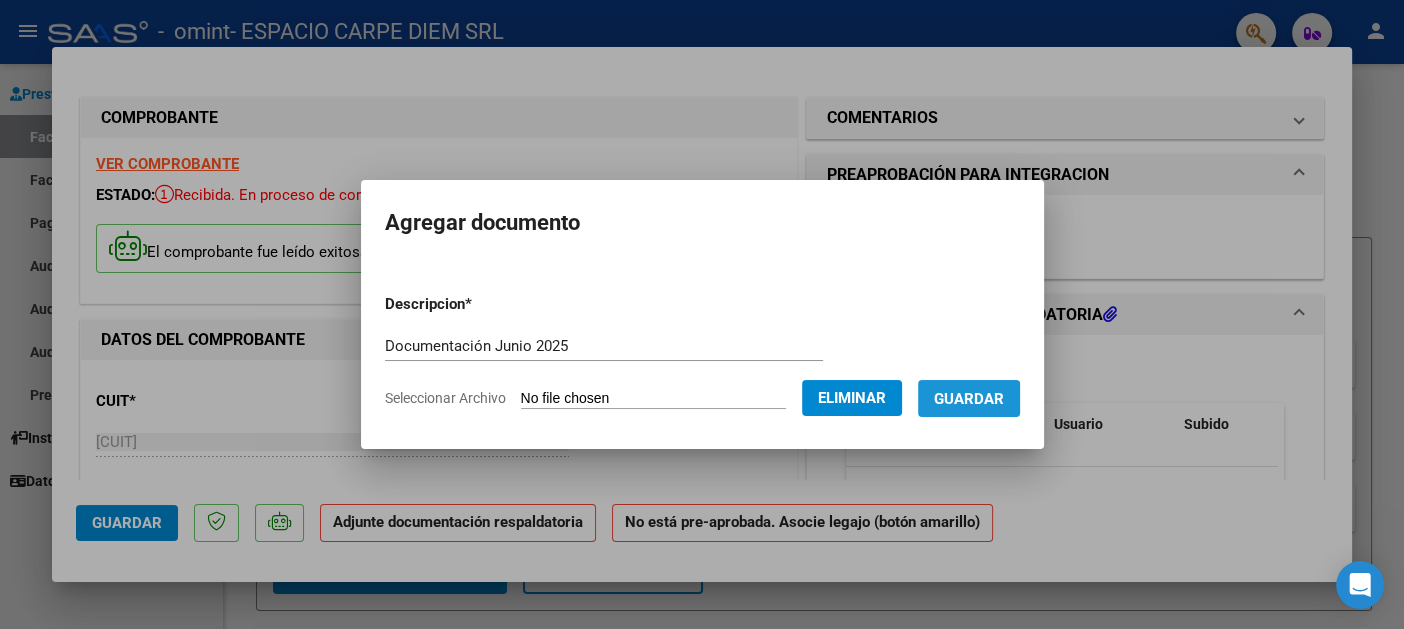 click on "Guardar" at bounding box center [969, 399] 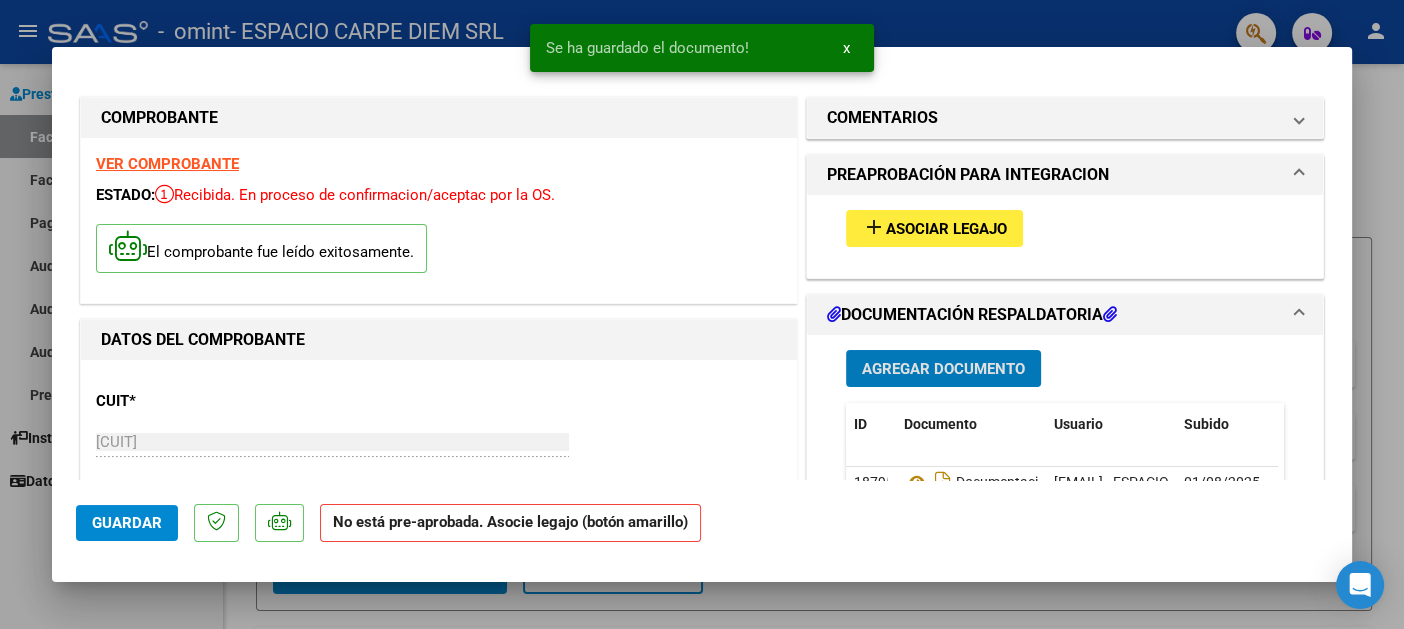click on "add Asociar Legajo" at bounding box center [934, 228] 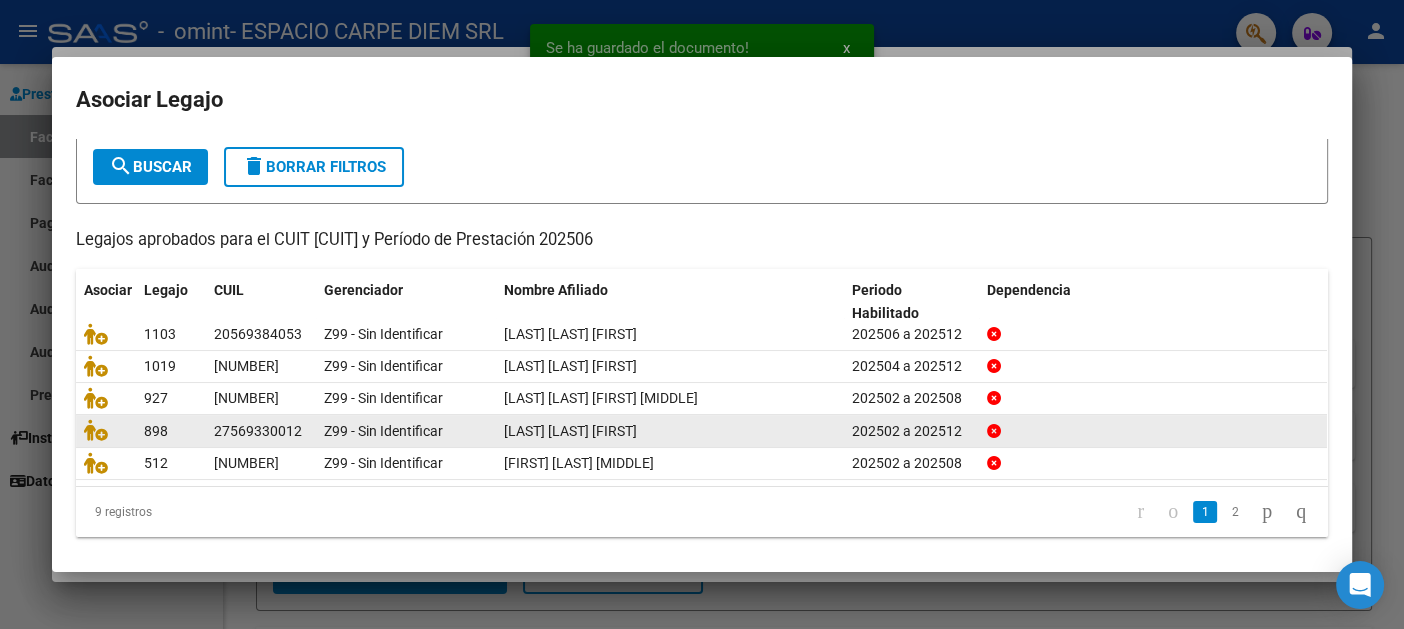 scroll, scrollTop: 107, scrollLeft: 0, axis: vertical 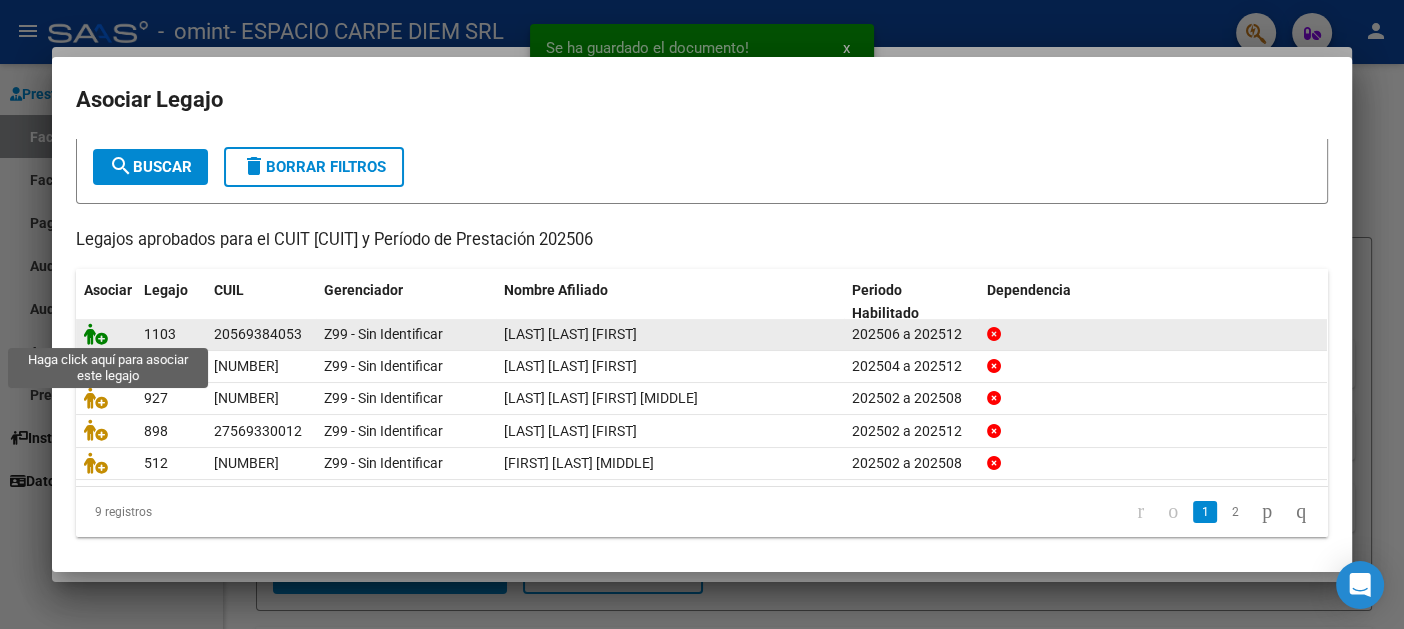 click 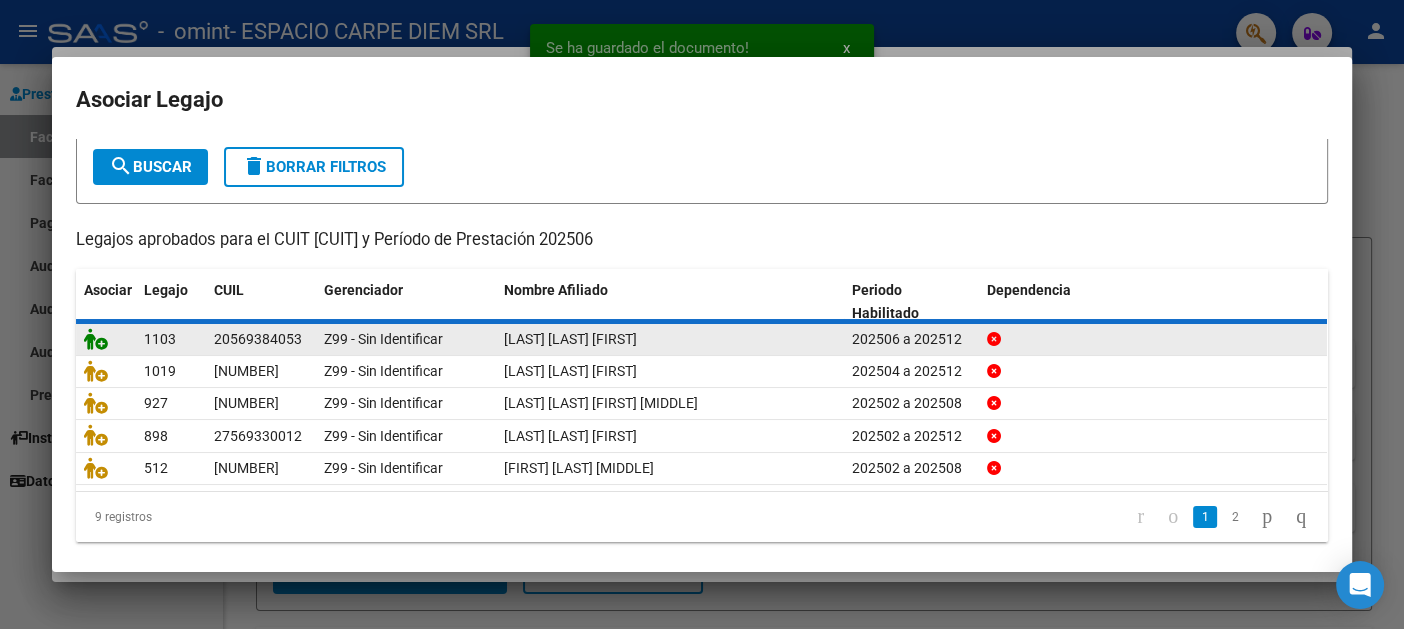 scroll, scrollTop: 0, scrollLeft: 0, axis: both 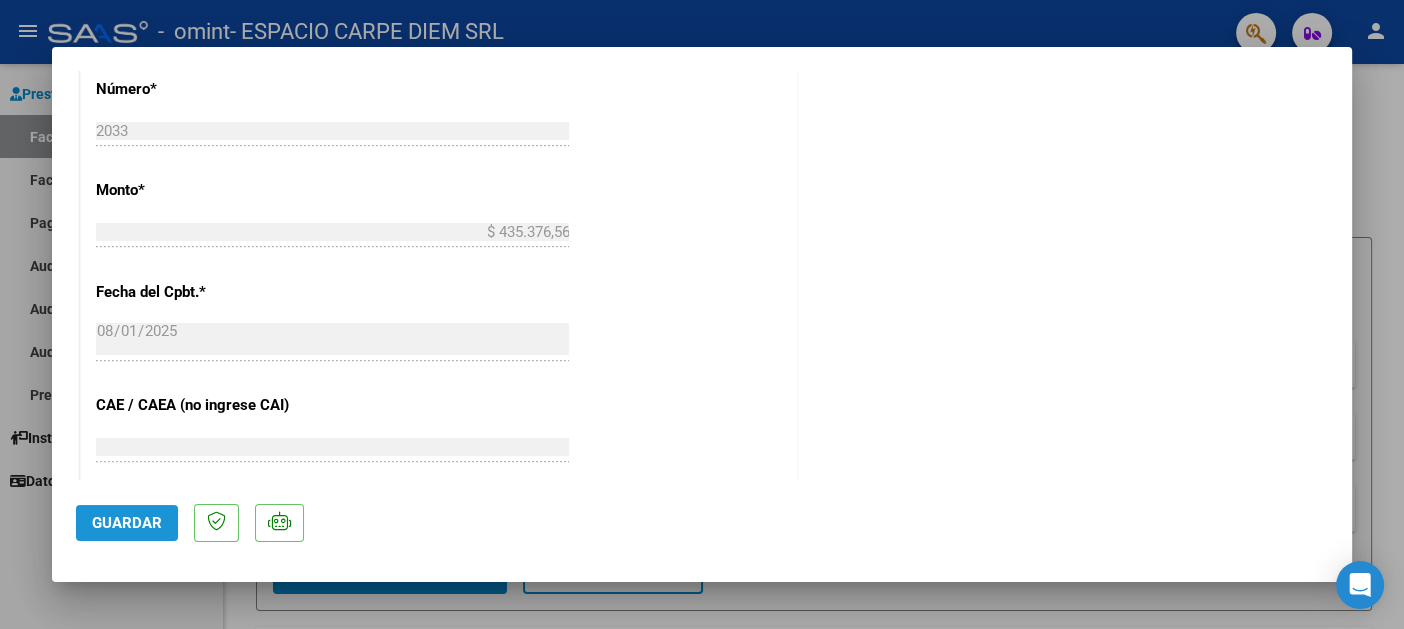 click on "Guardar" 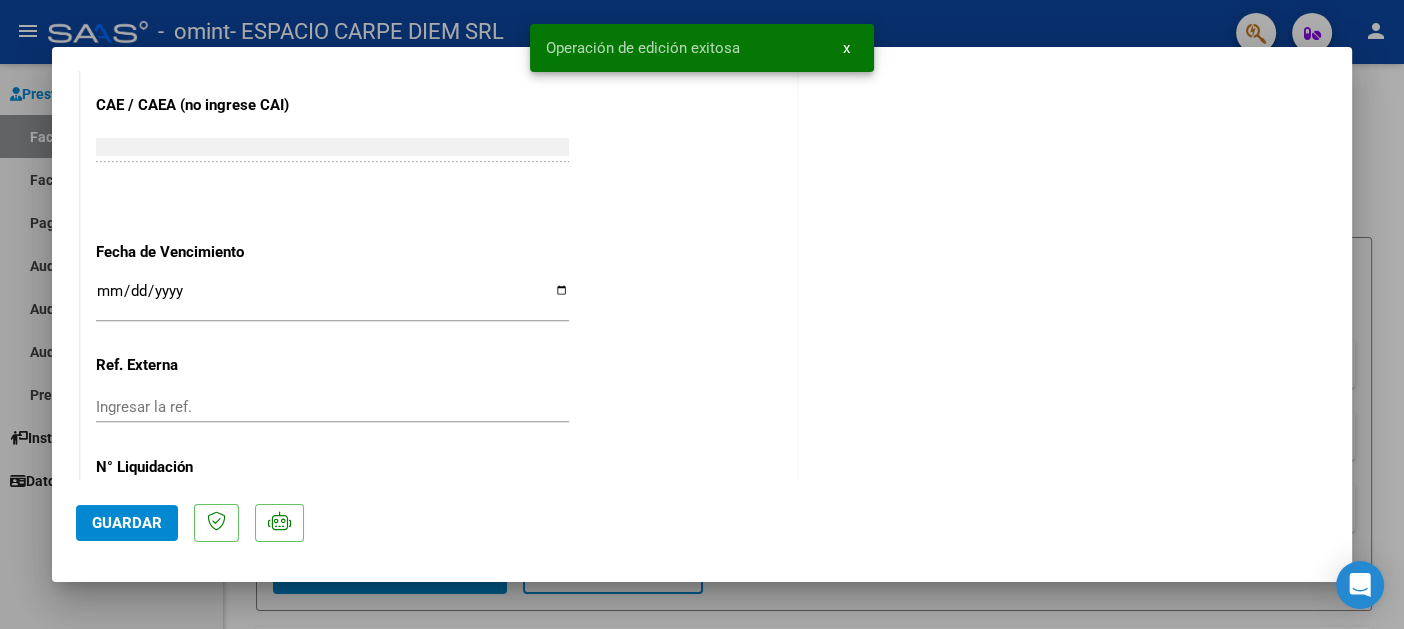 scroll, scrollTop: 1377, scrollLeft: 0, axis: vertical 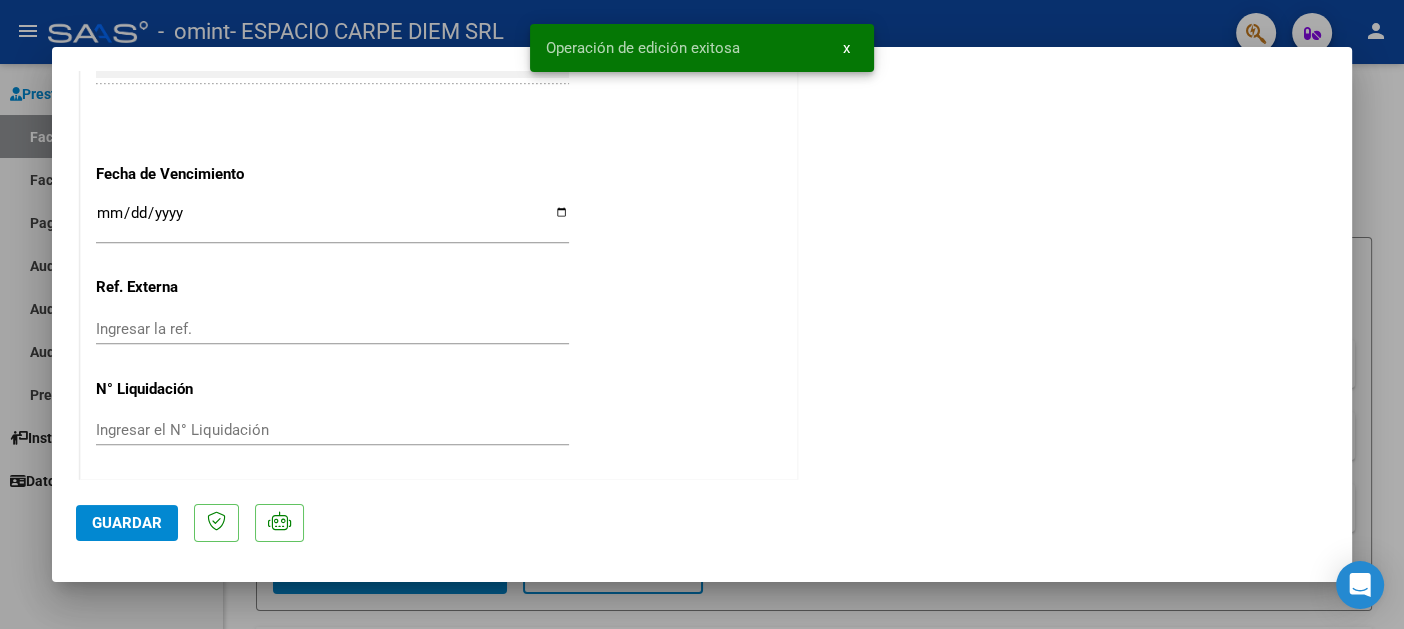 click on "Guardar" 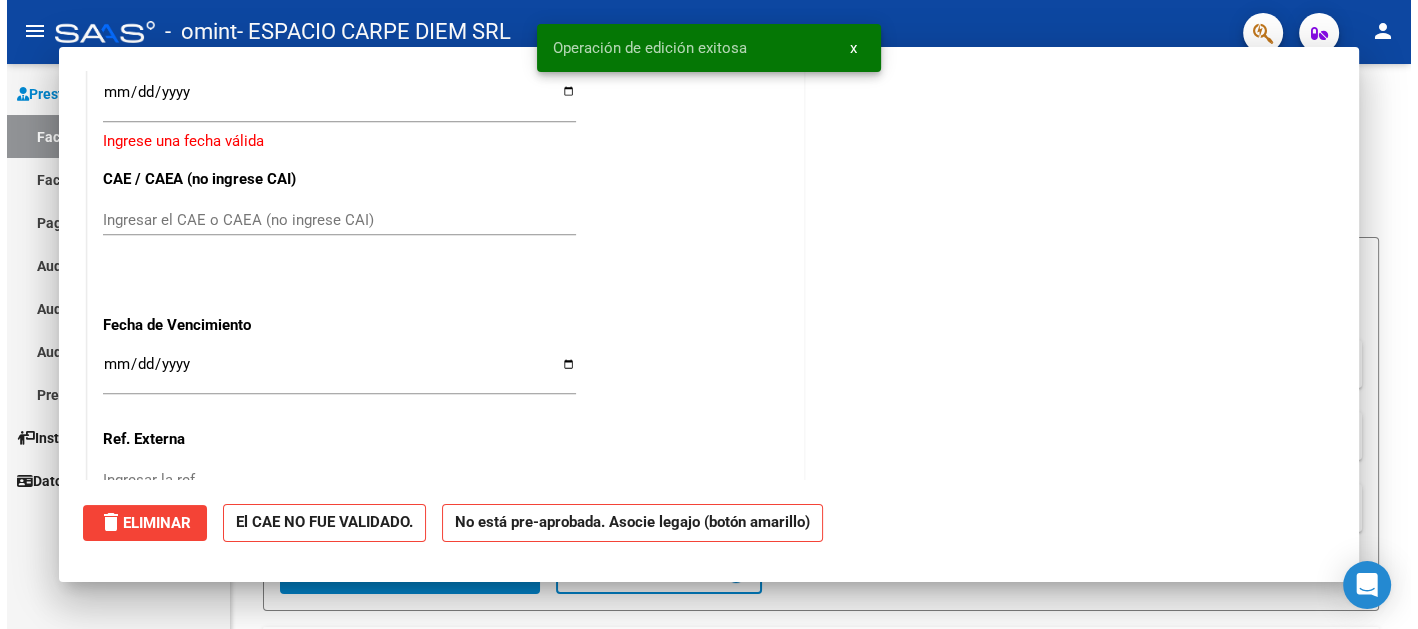 scroll, scrollTop: 0, scrollLeft: 0, axis: both 